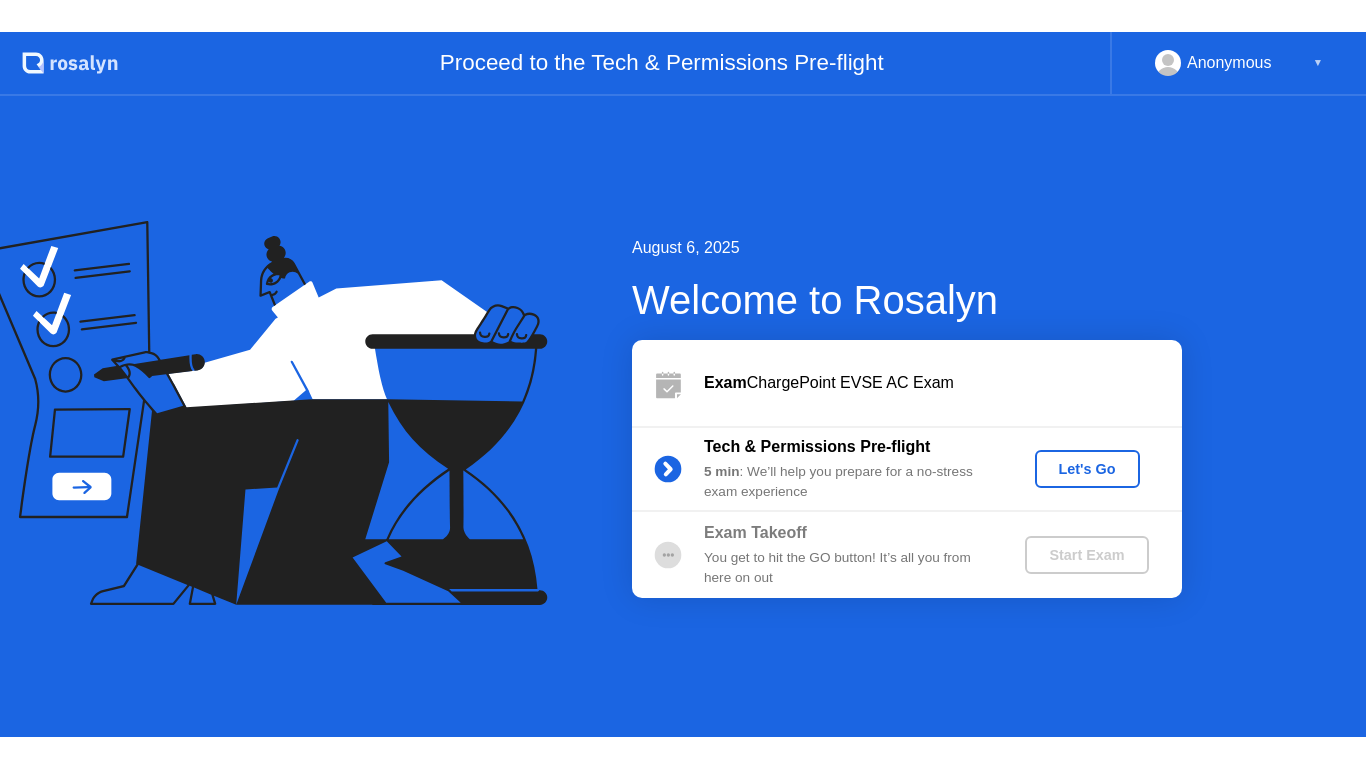 scroll, scrollTop: 0, scrollLeft: 0, axis: both 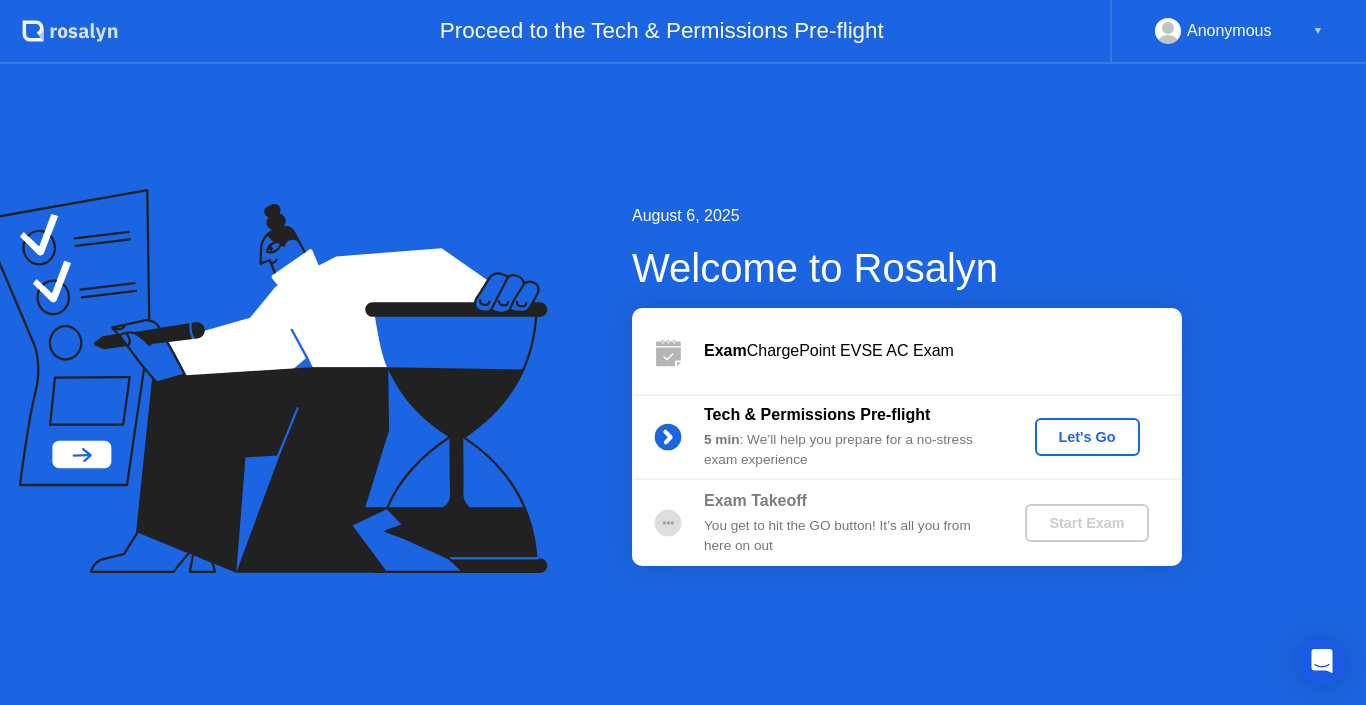 click on "Let's Go" 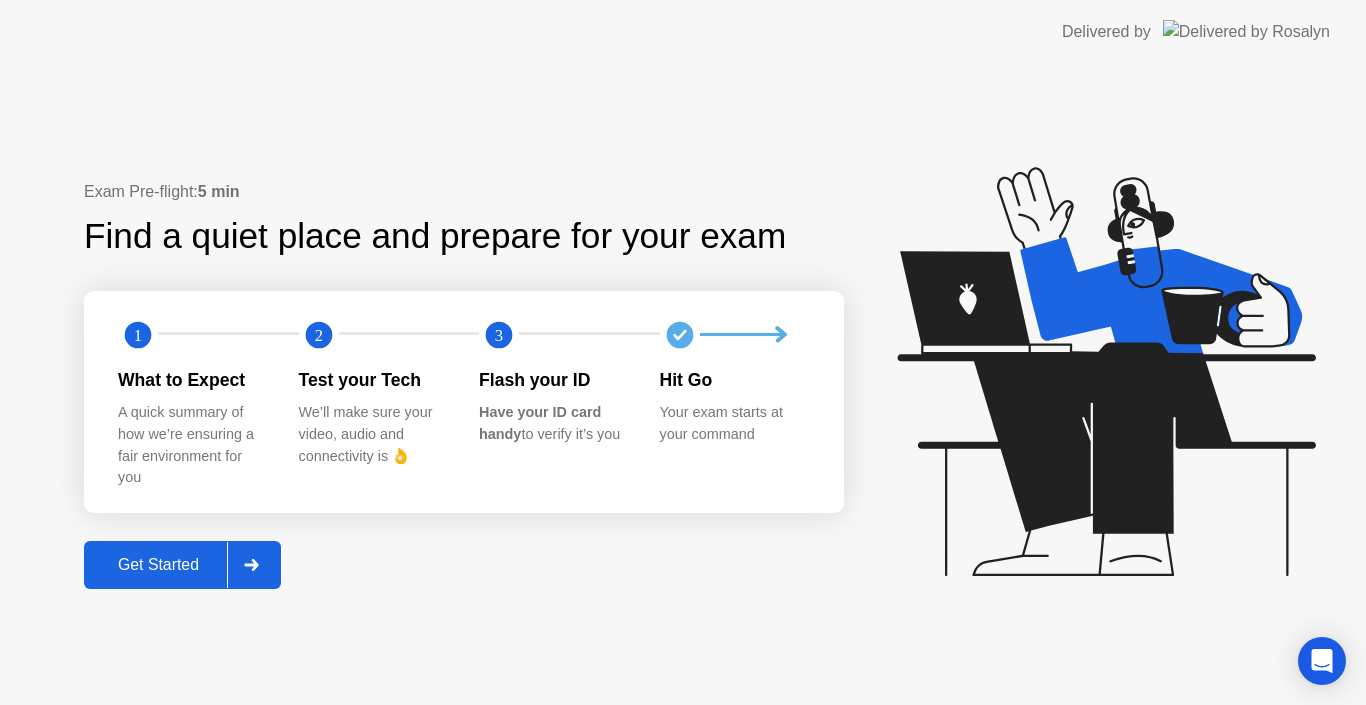 click on "Get Started" 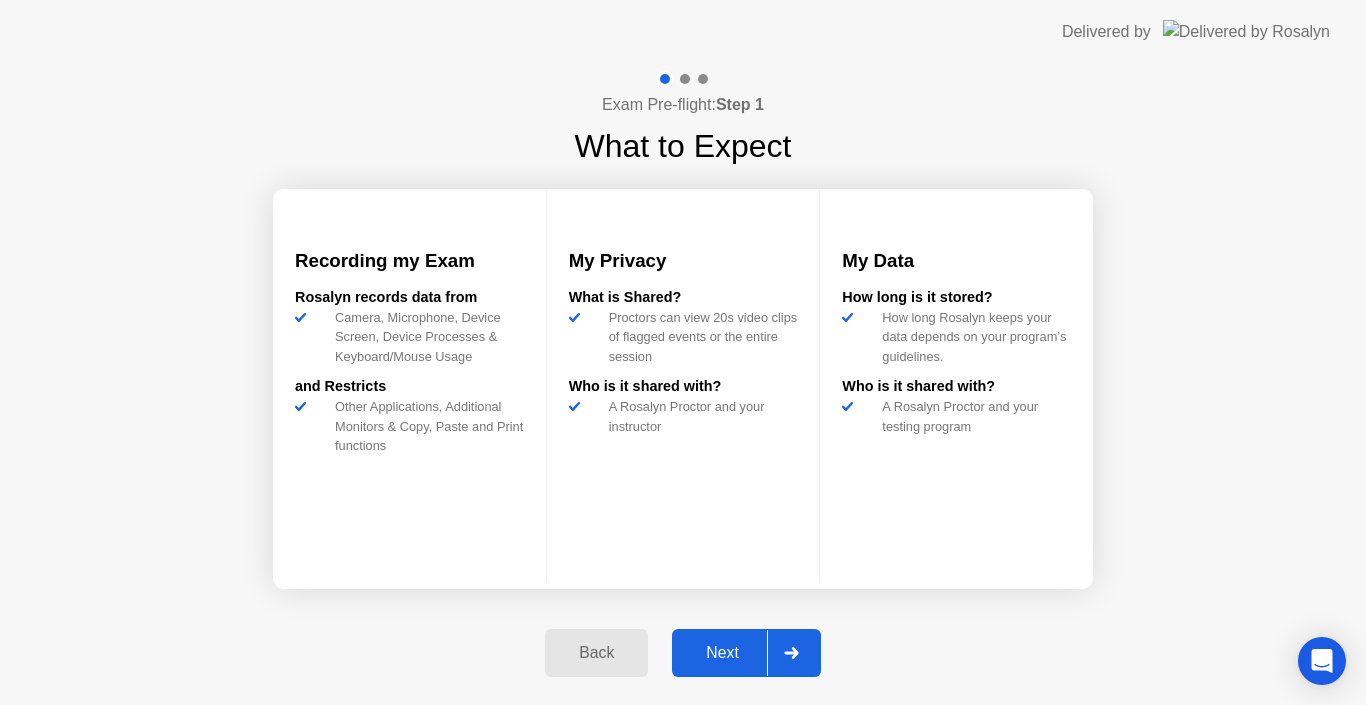 click on "Next" 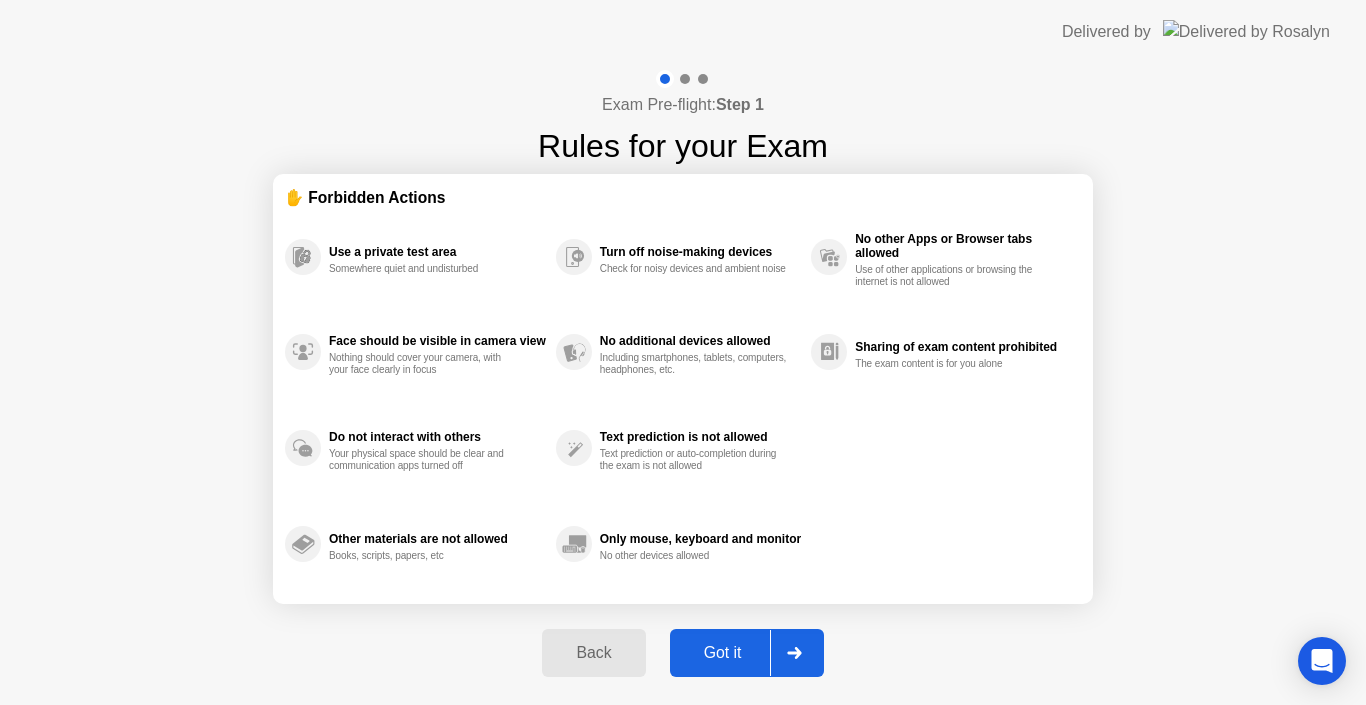 click on "Got it" 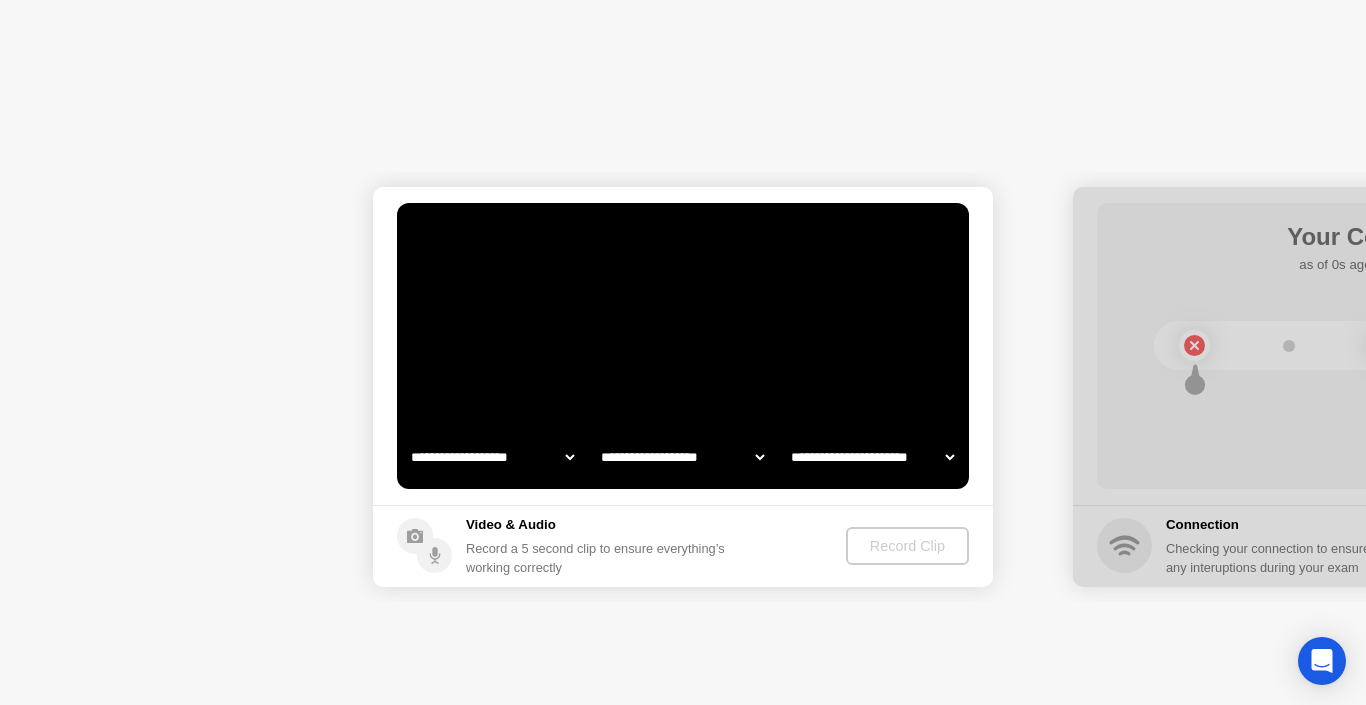 select on "**********" 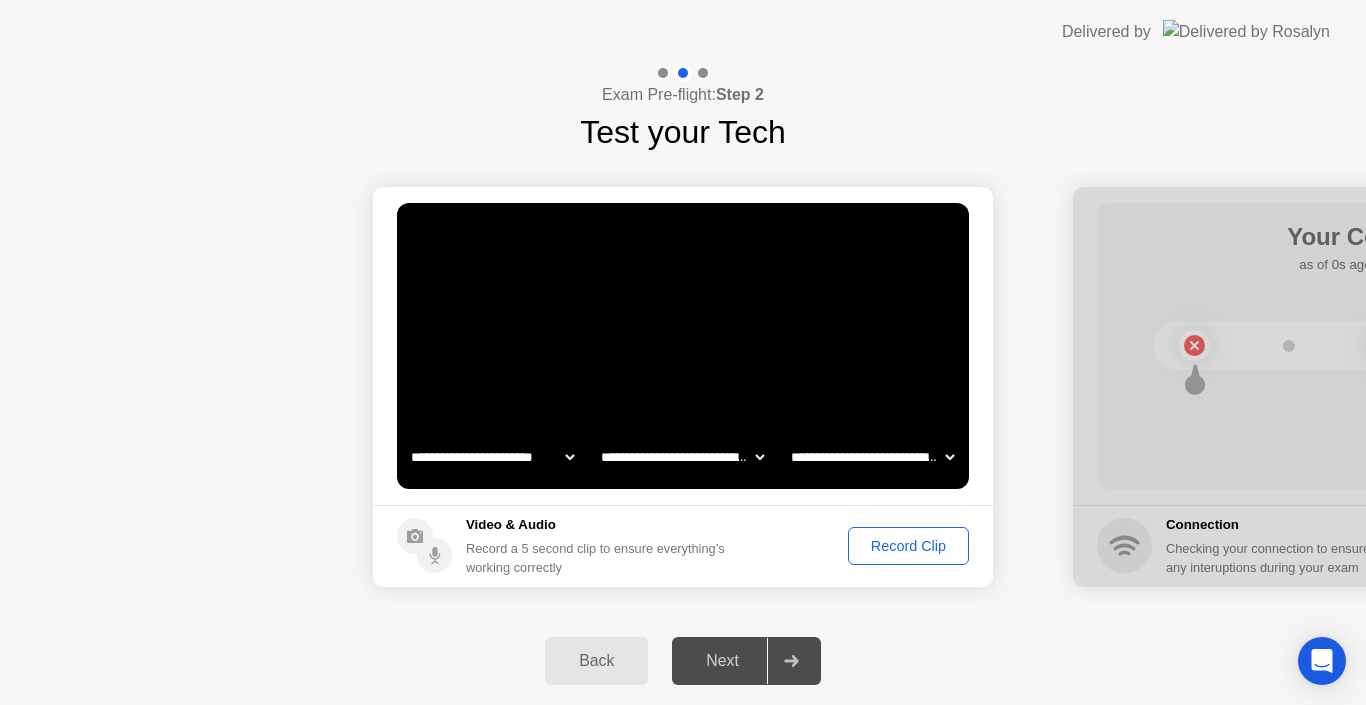 click on "Record Clip" 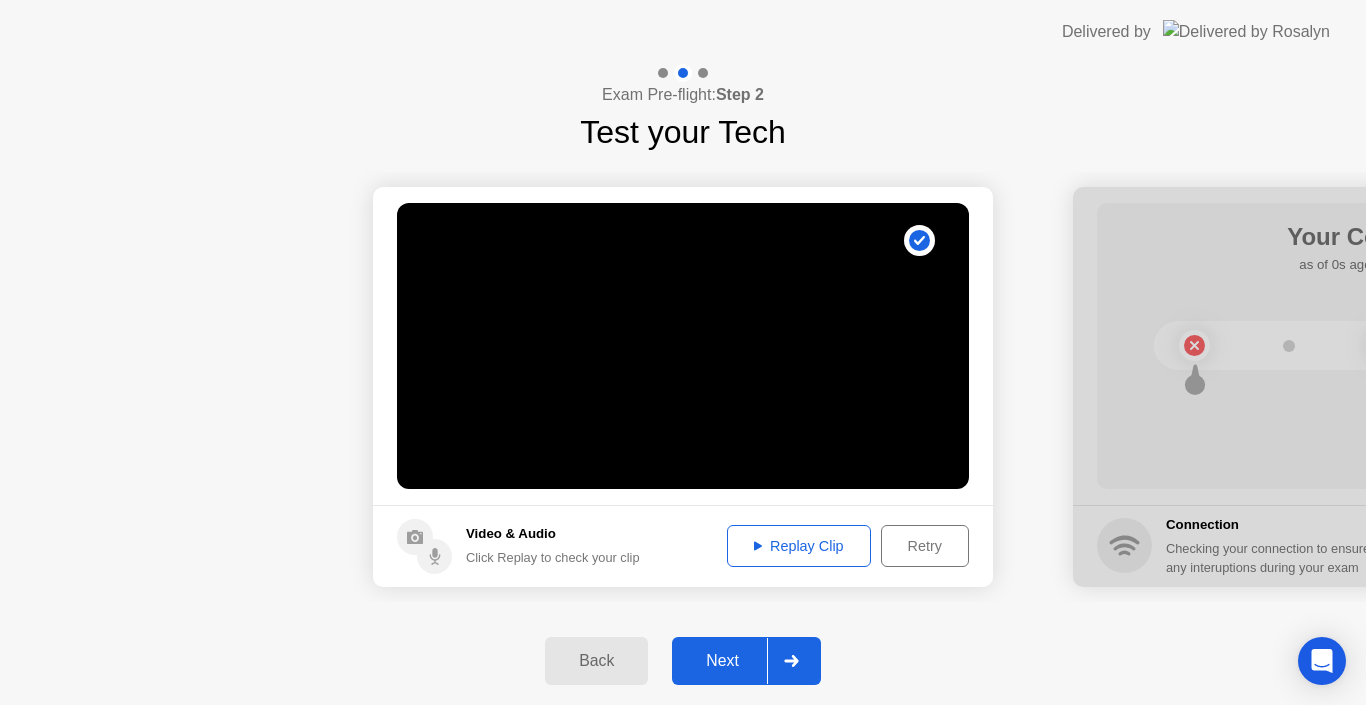 click on "Replay Clip" 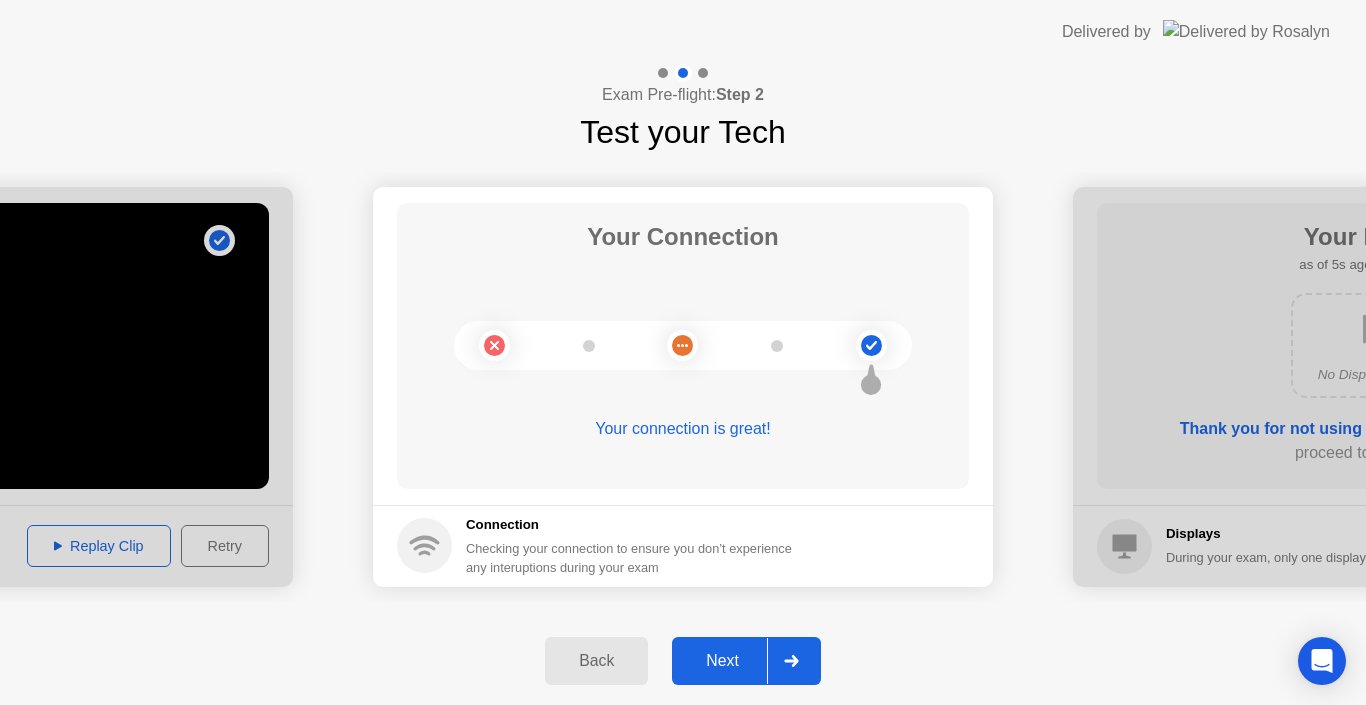 click on "Next" 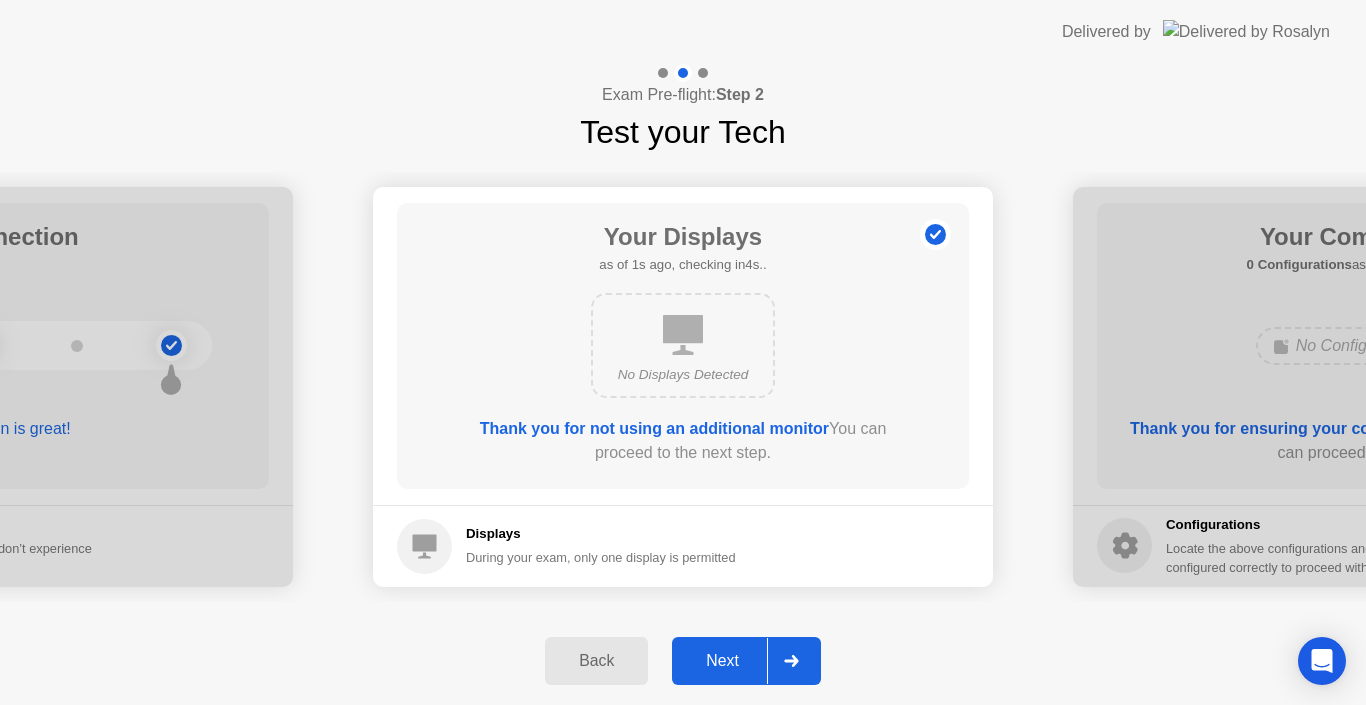 click on "Next" 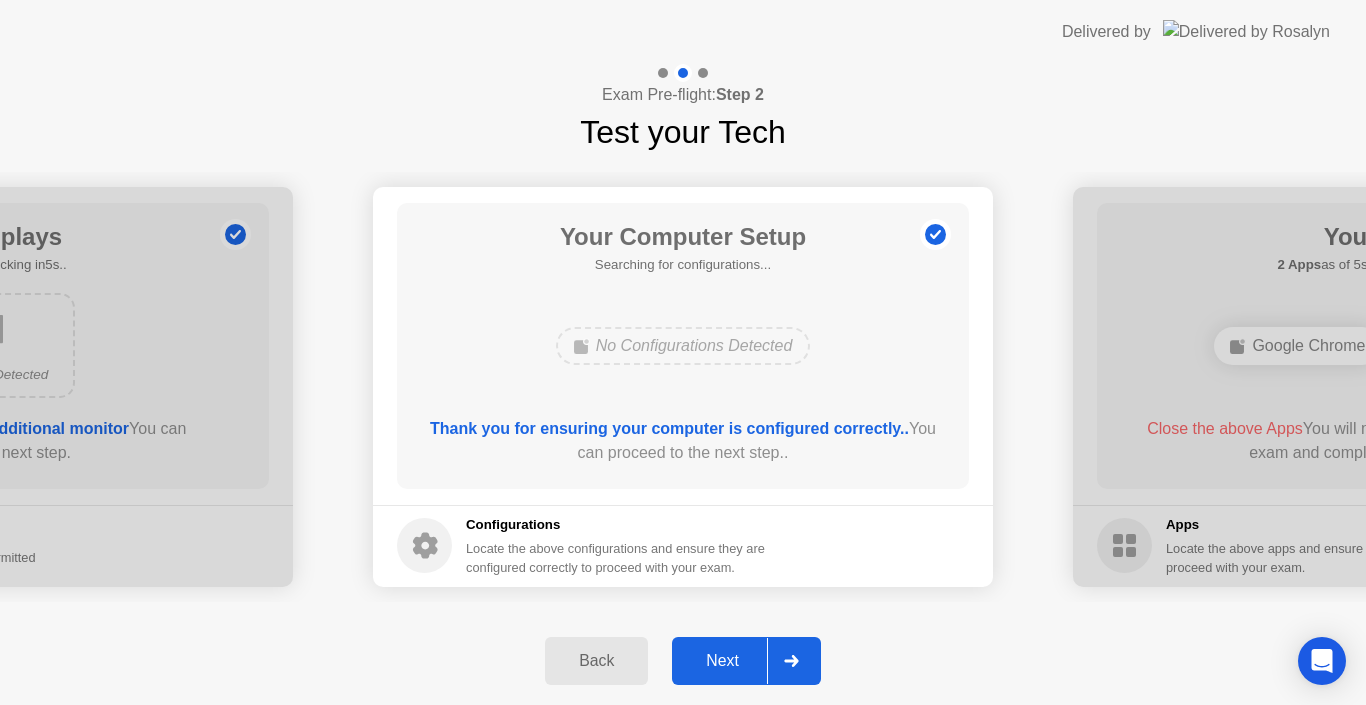 click on "Next" 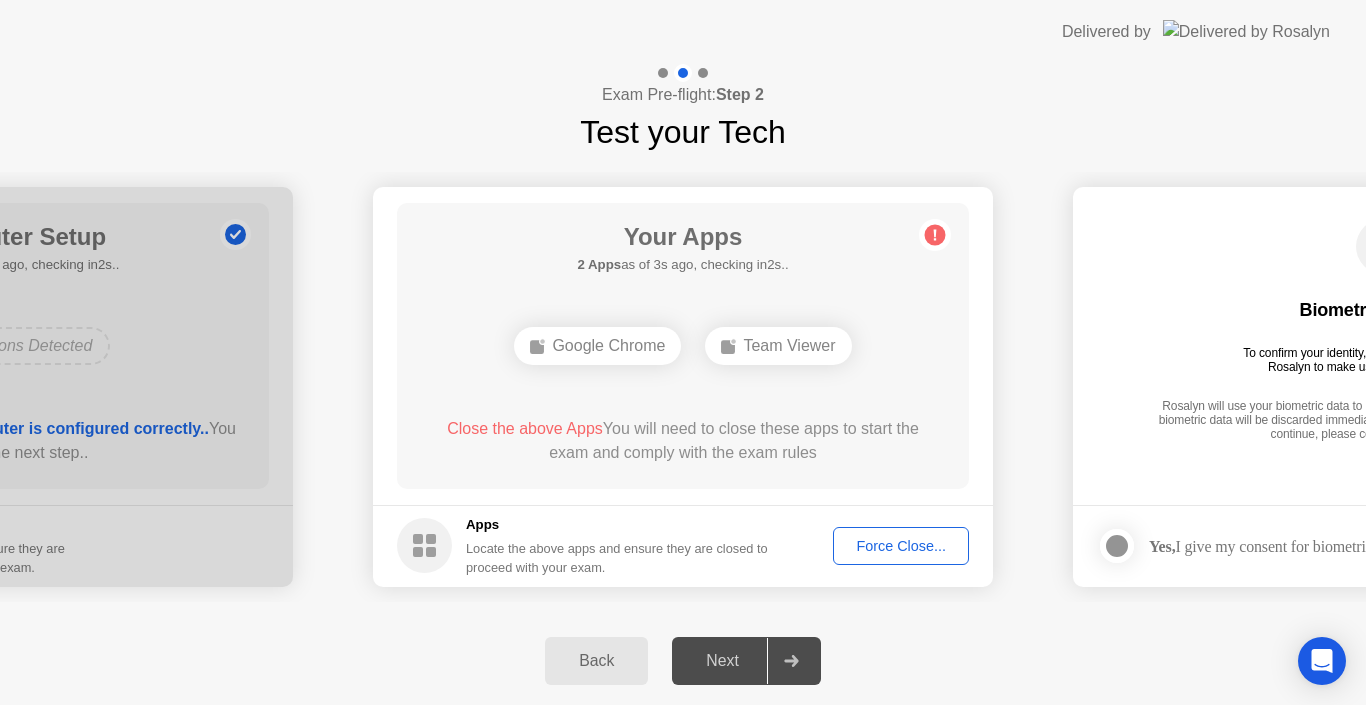click on "Force Close..." 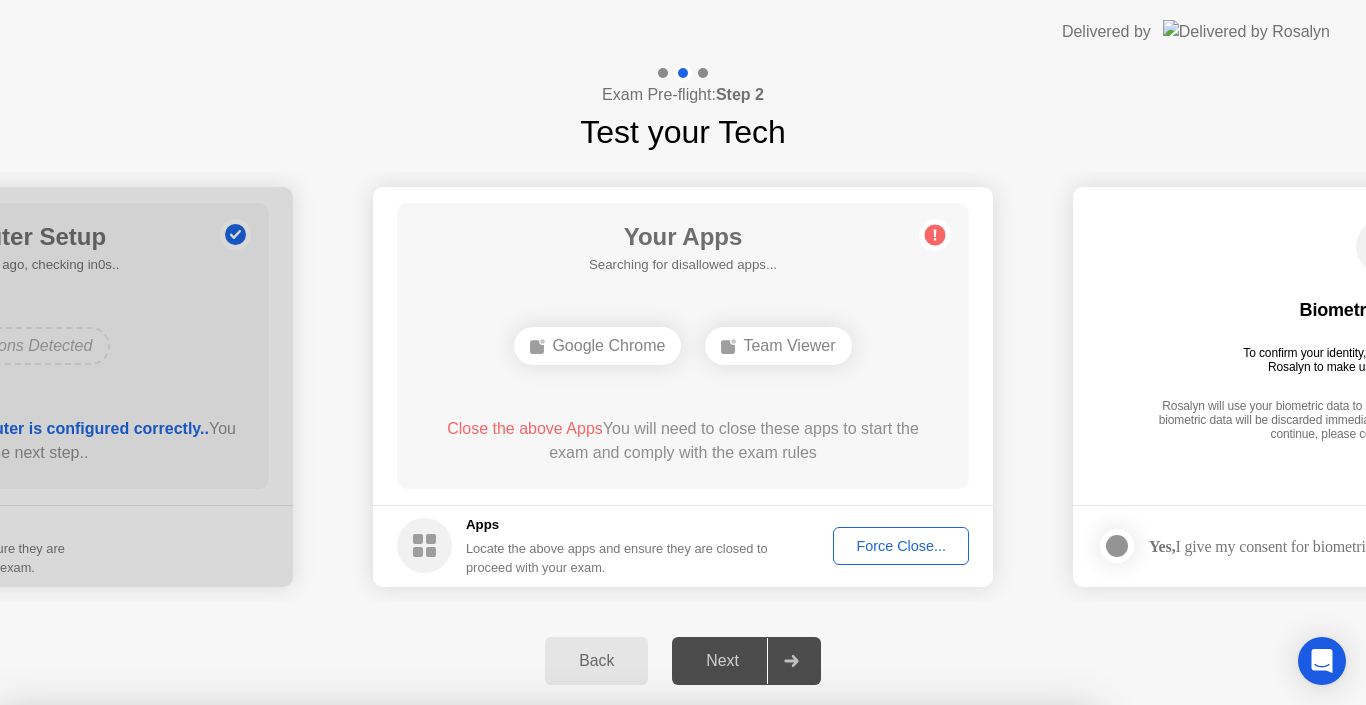 click on "Confirm" at bounding box center (613, 981) 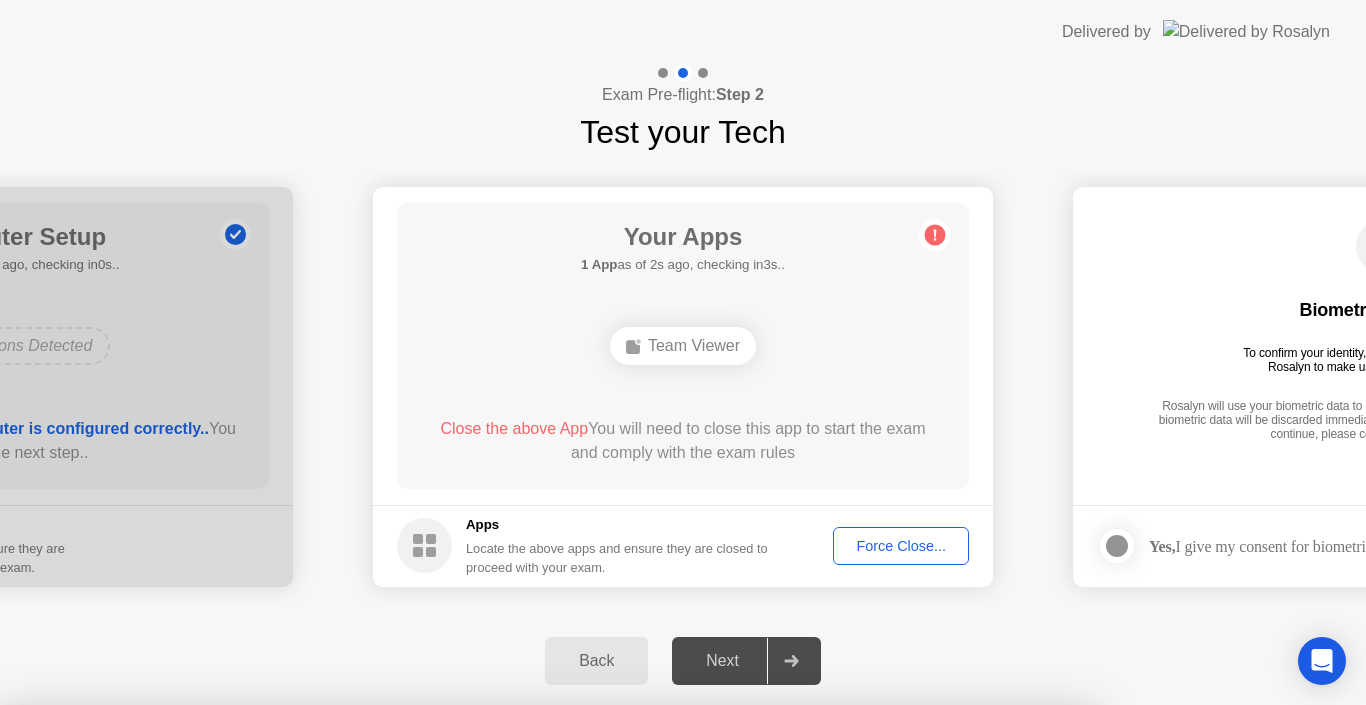 click on "Close" at bounding box center (465, 943) 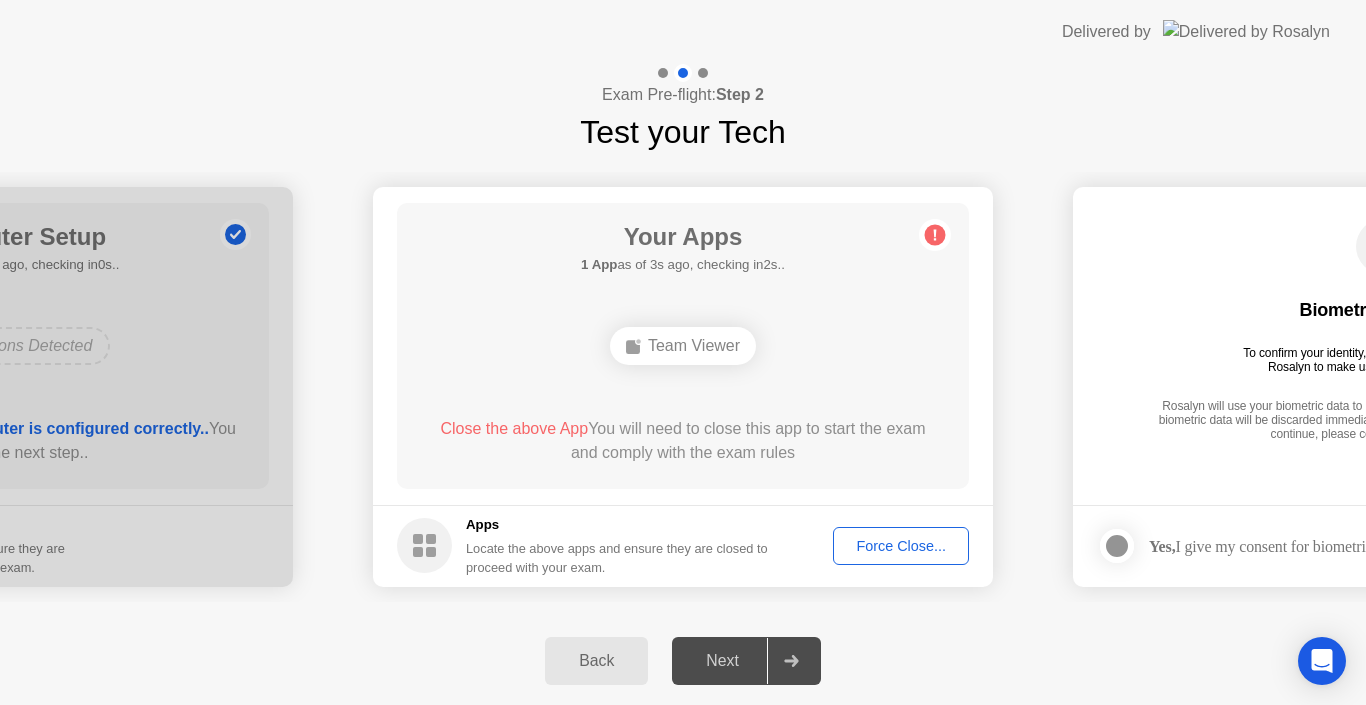 click on "Next" 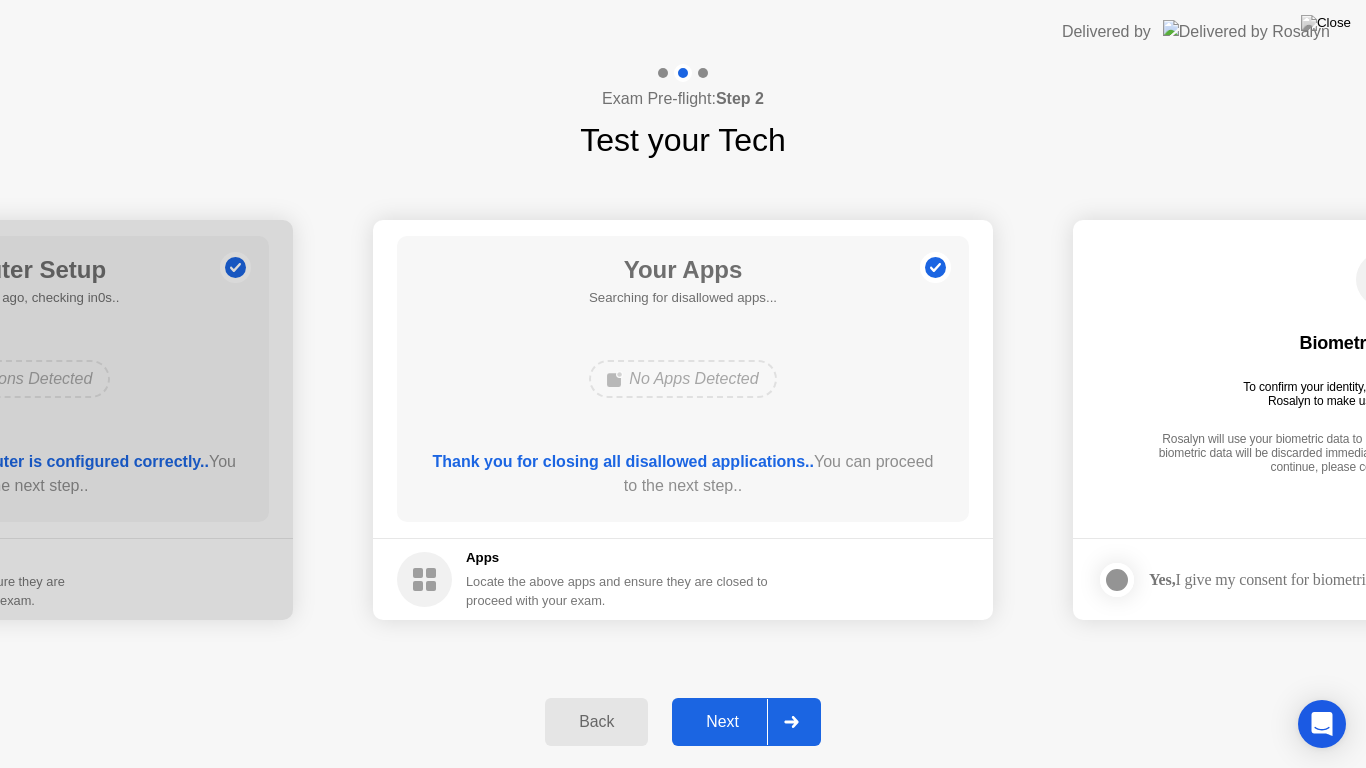 click on "Next" 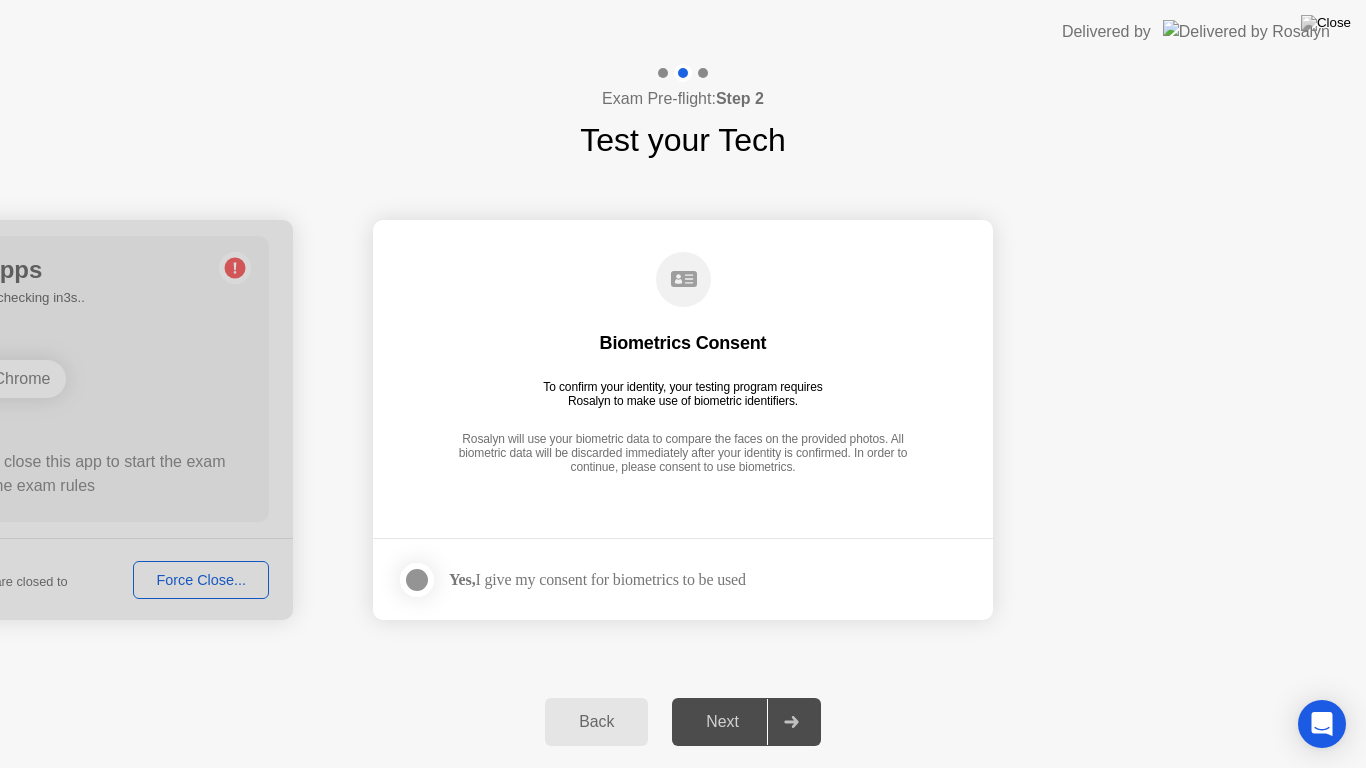 click 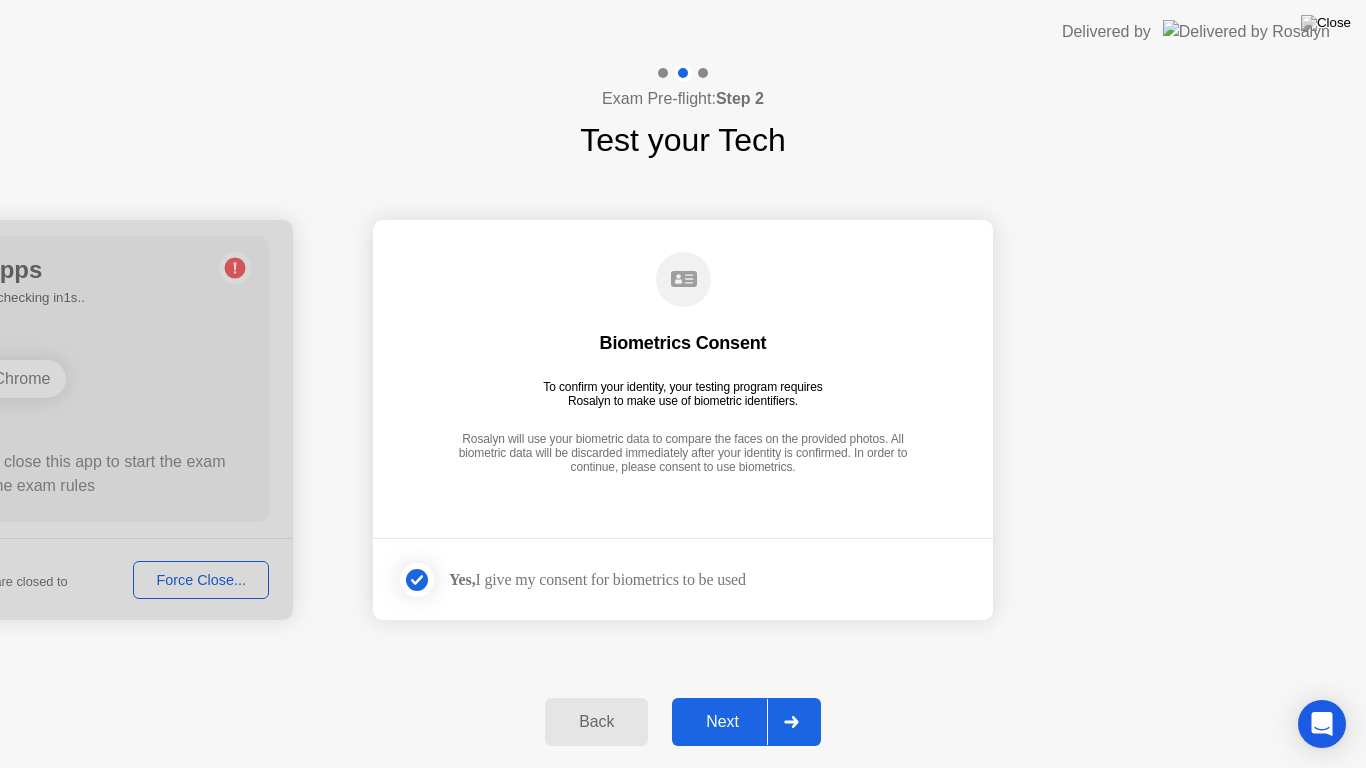 click on "Next" 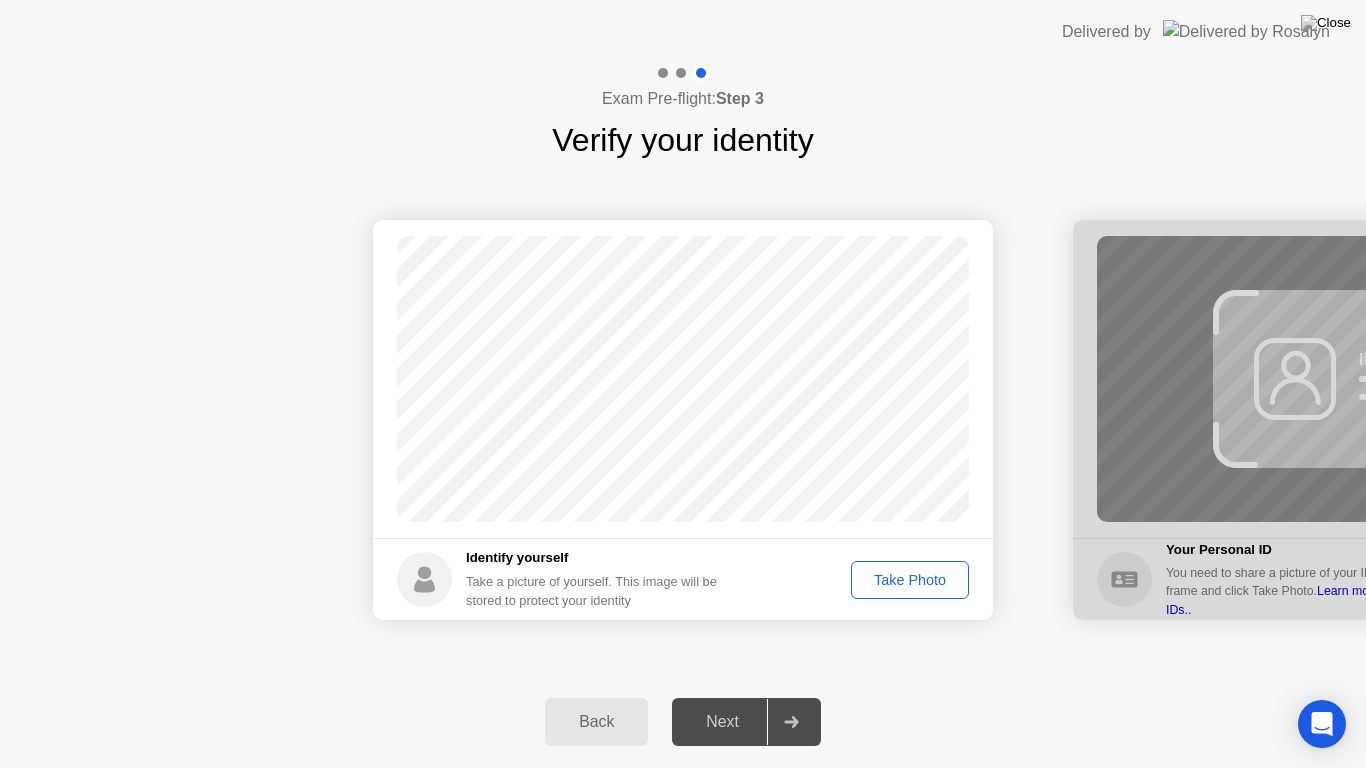 click on "Take Photo" 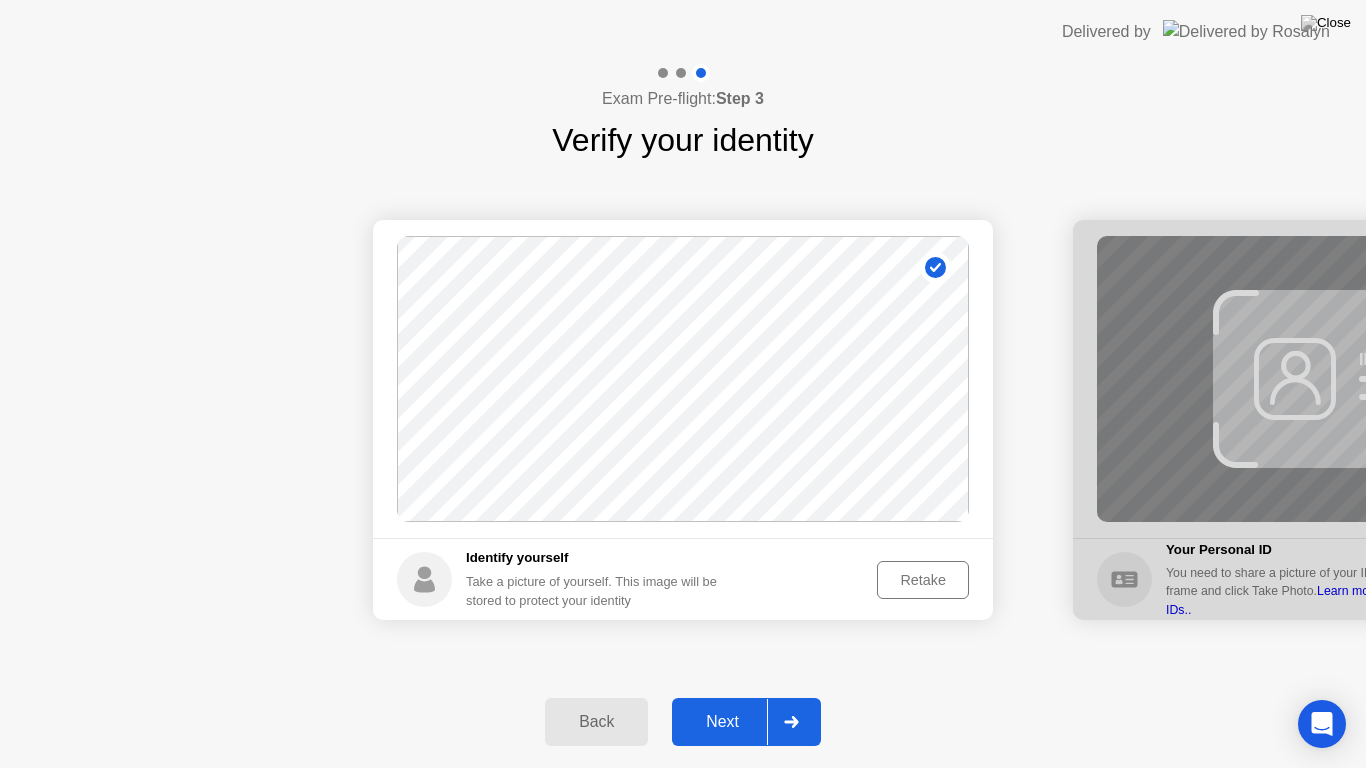 click on "Next" 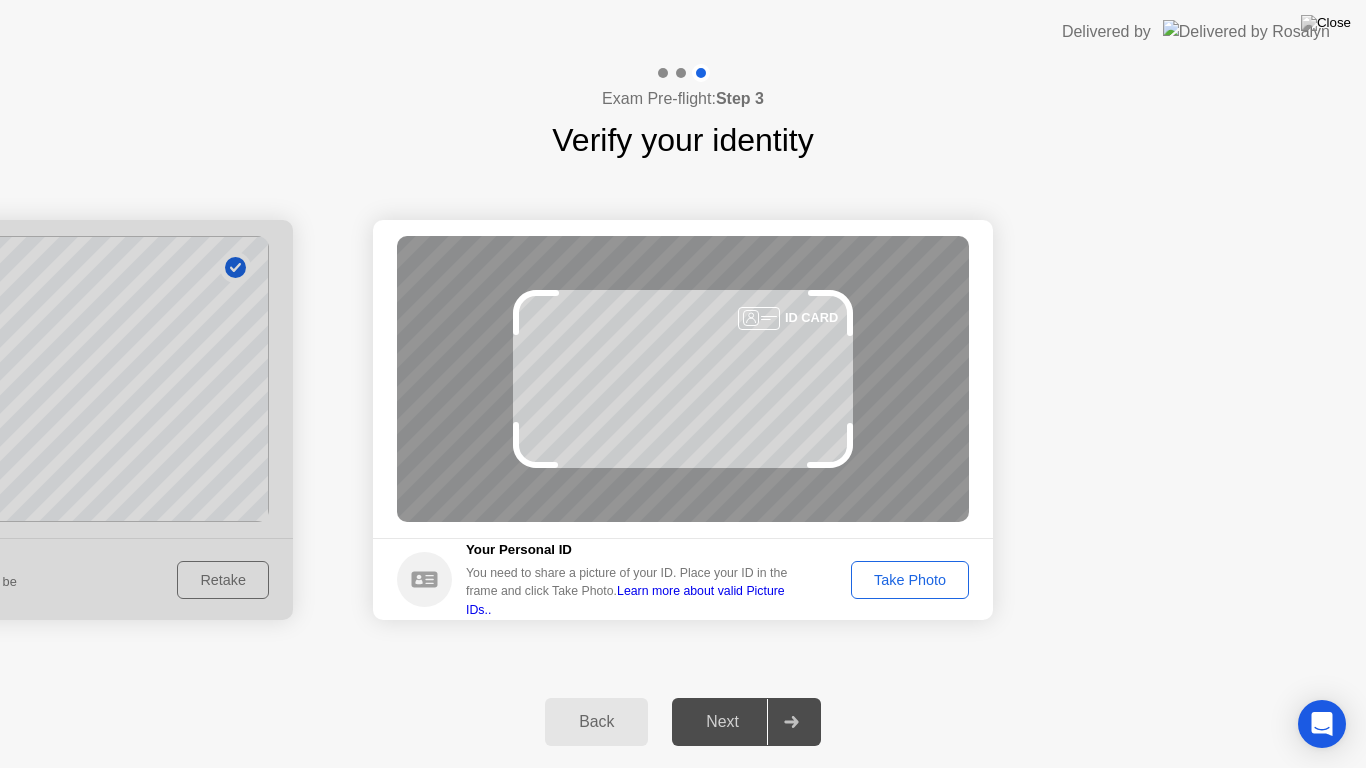 click on "Take Photo" 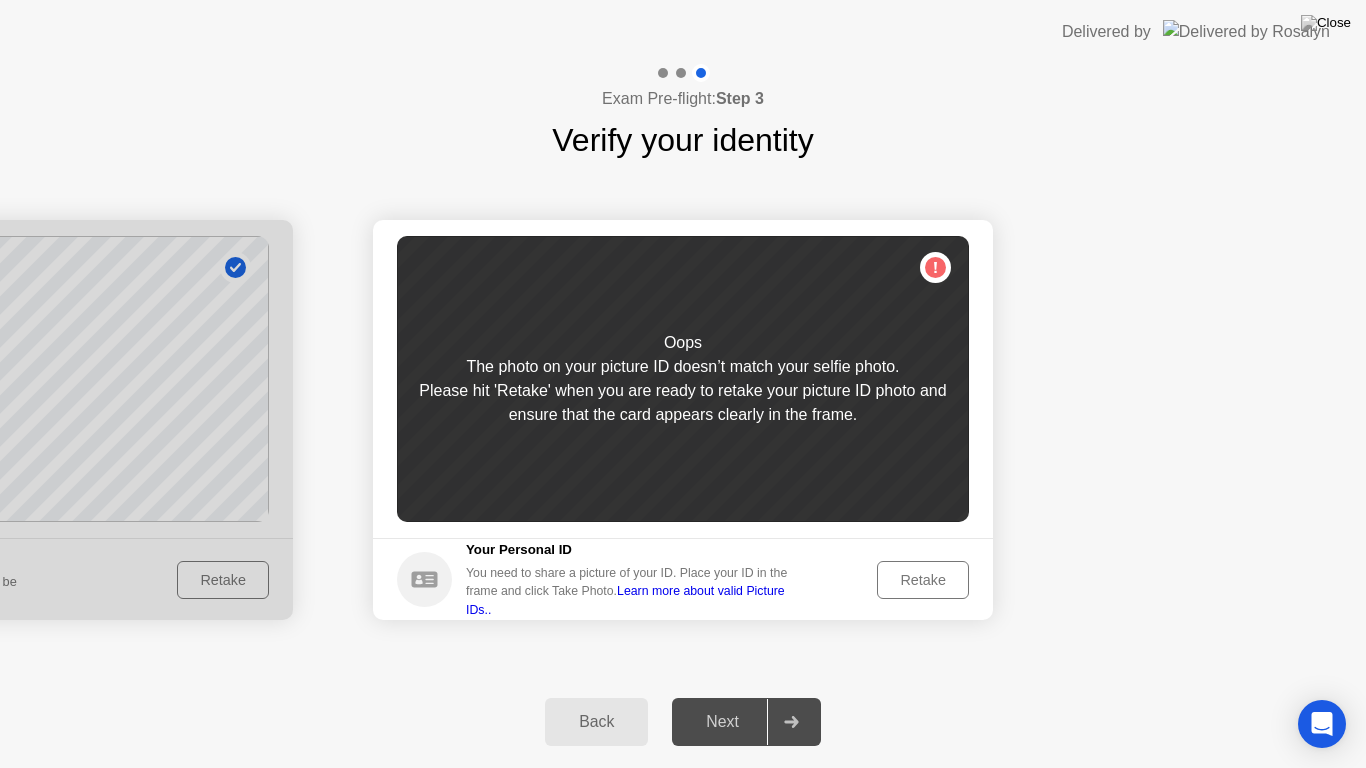 click on "Retake" 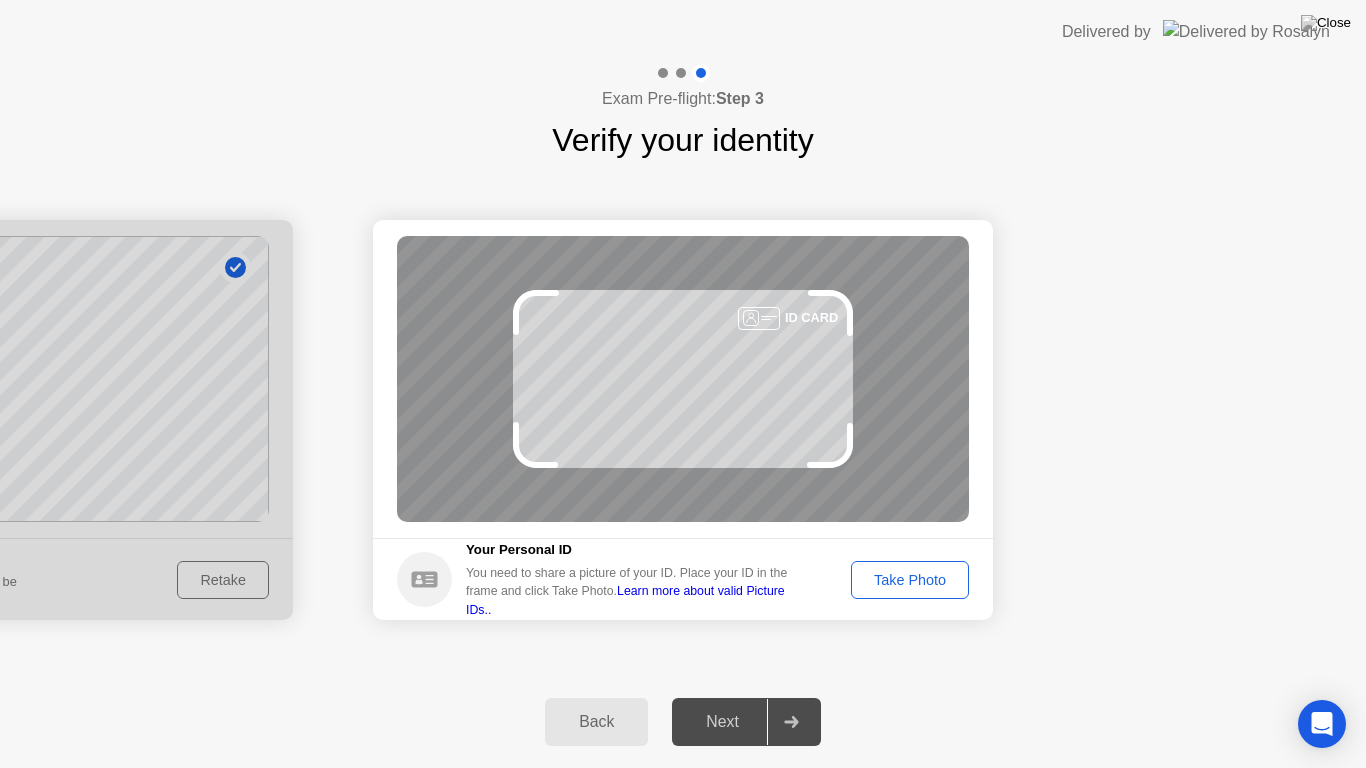 click on "Take Photo" 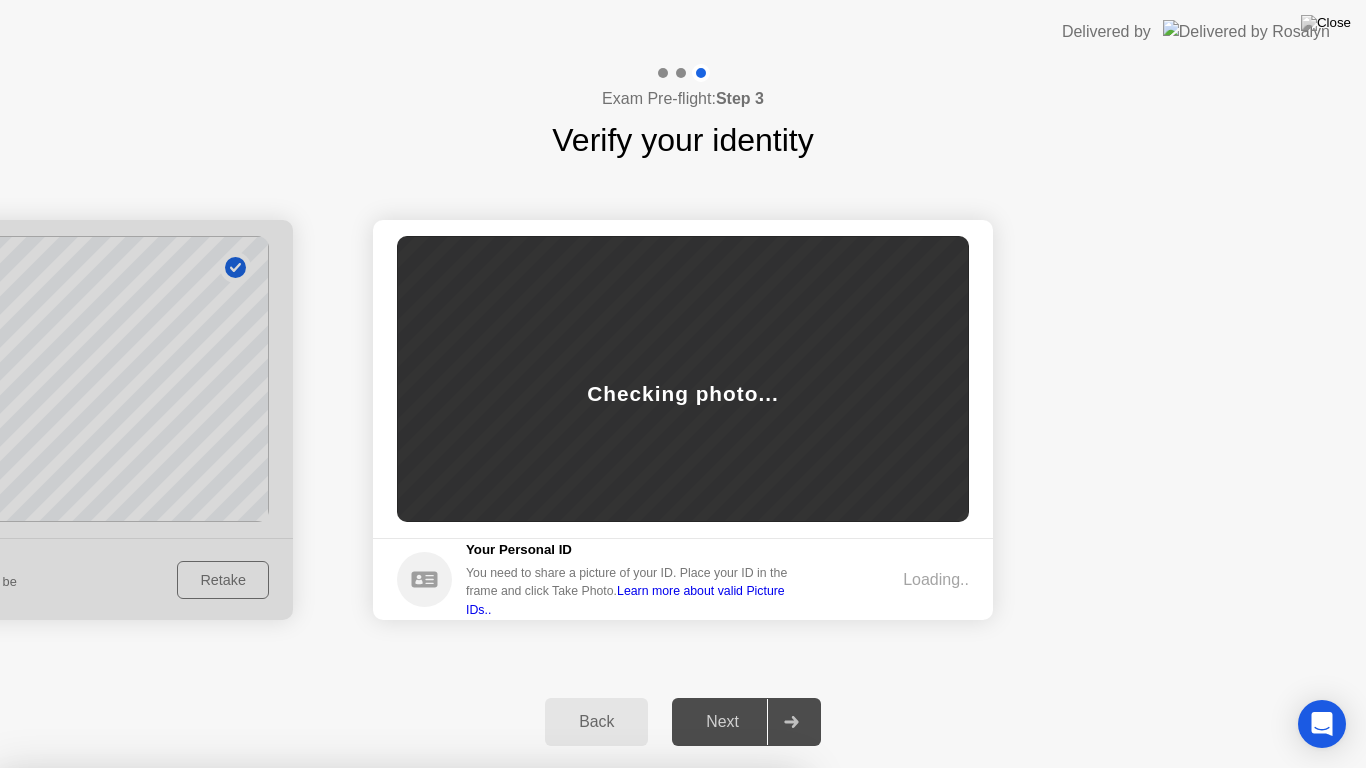 click on "Close App" at bounding box center [400, 1124] 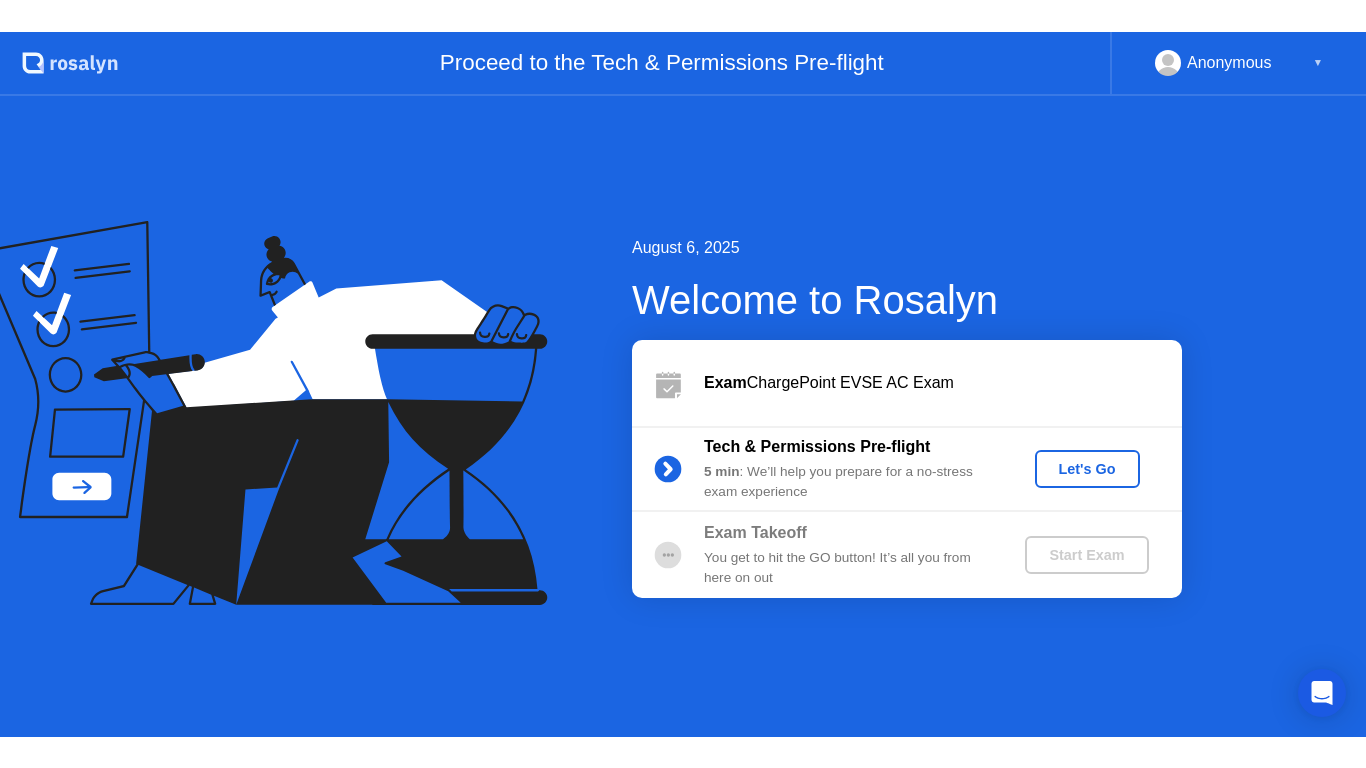 scroll, scrollTop: 0, scrollLeft: 0, axis: both 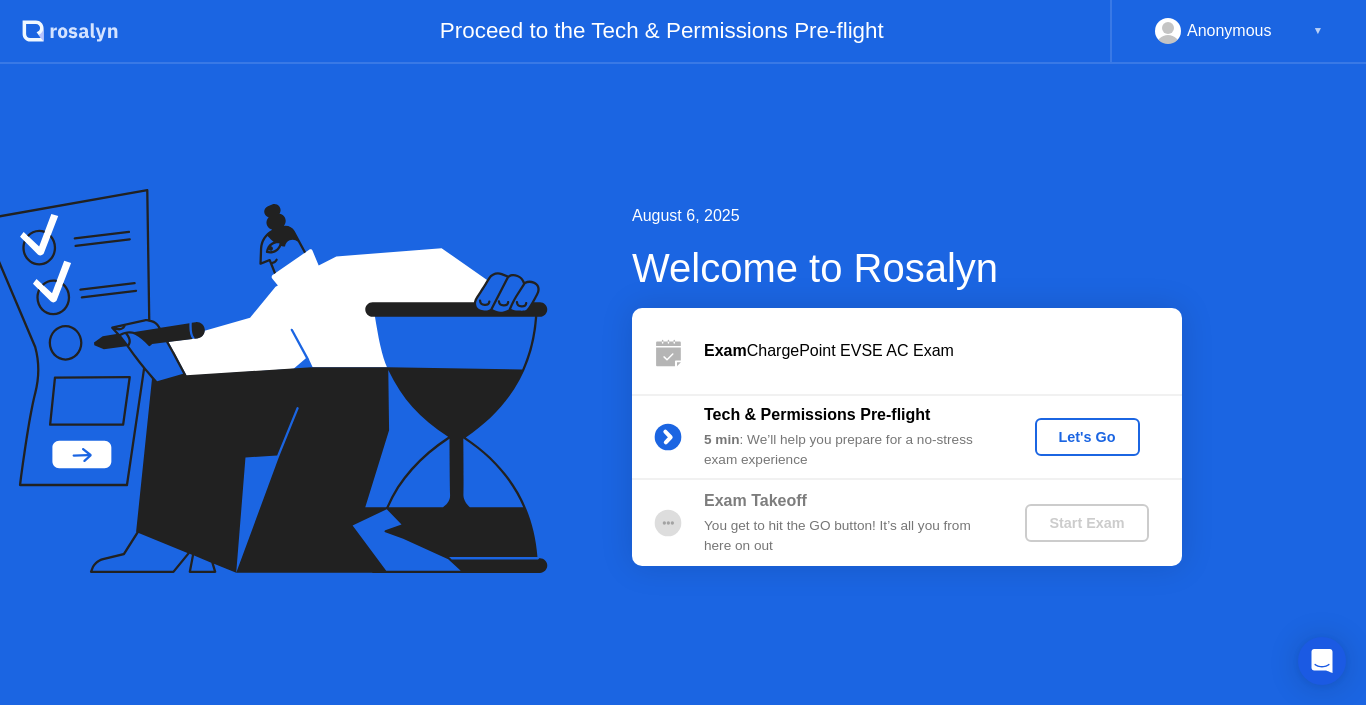 click on "Let's Go" 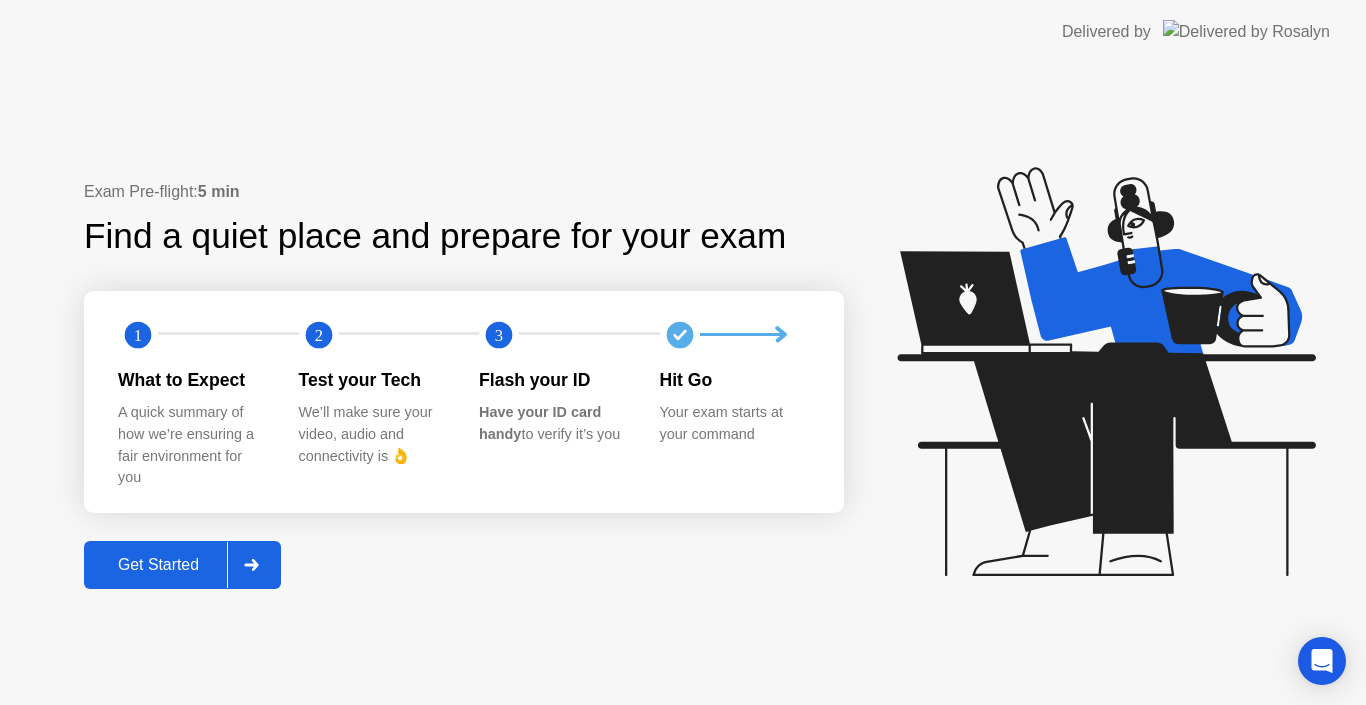 click on "Get Started" 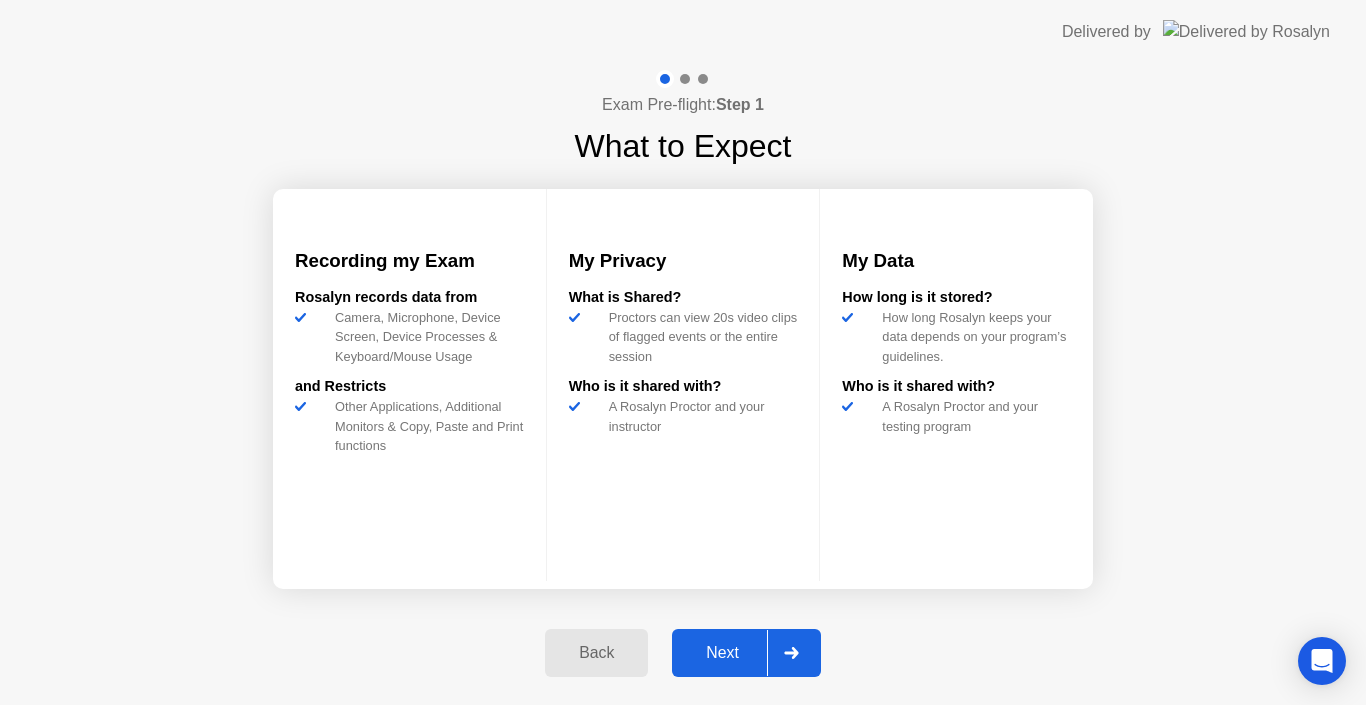 click on "Next" 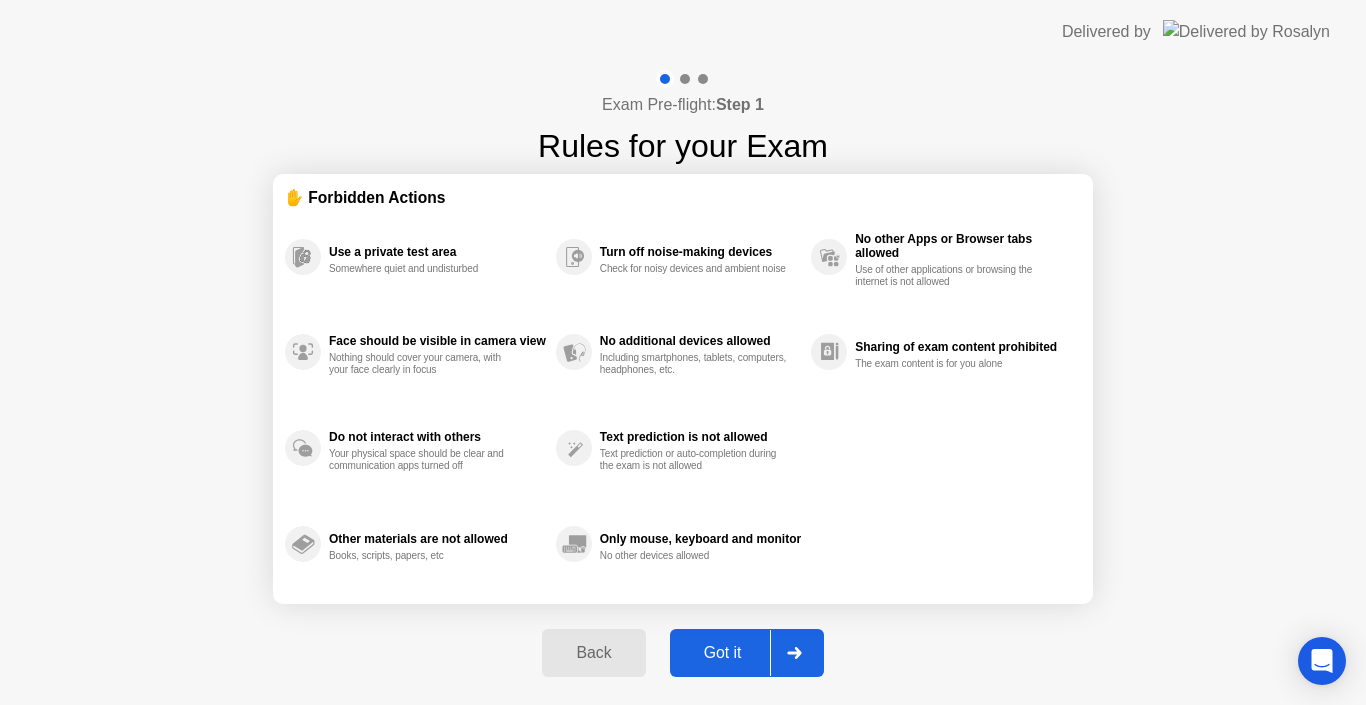 click on "Got it" 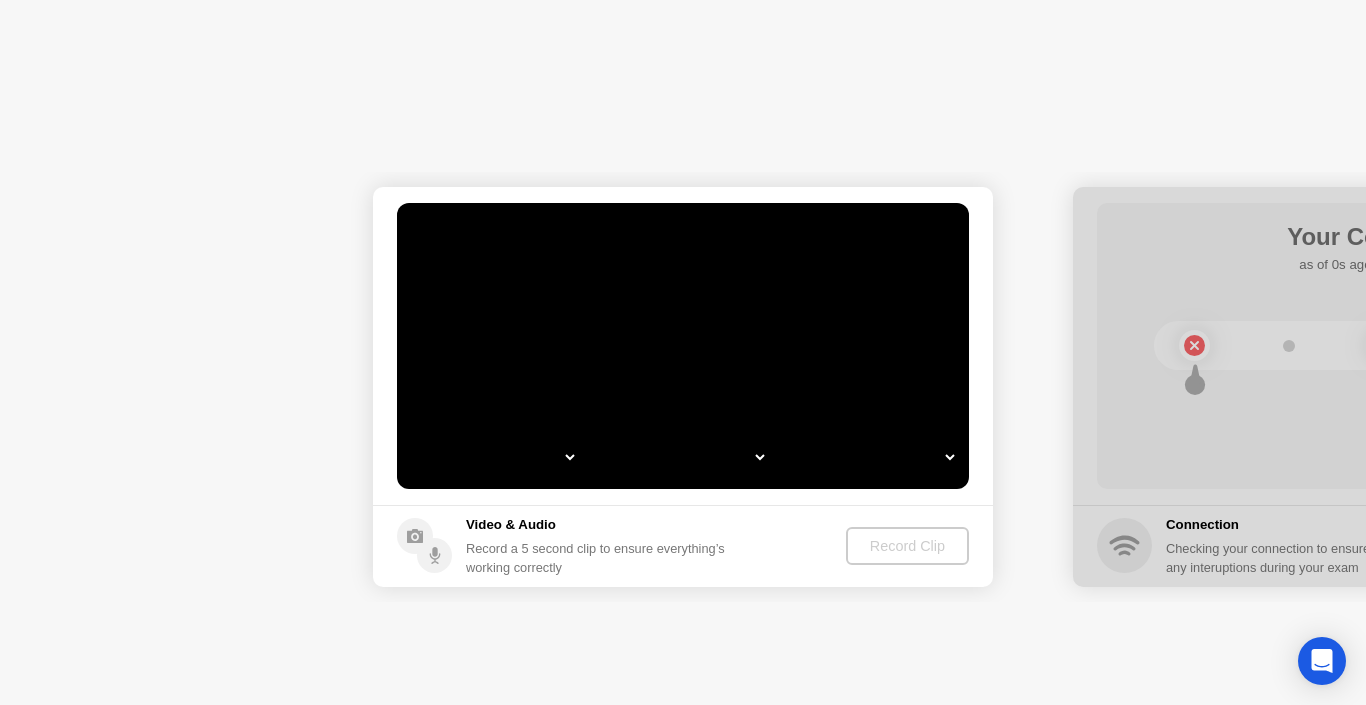 select on "**********" 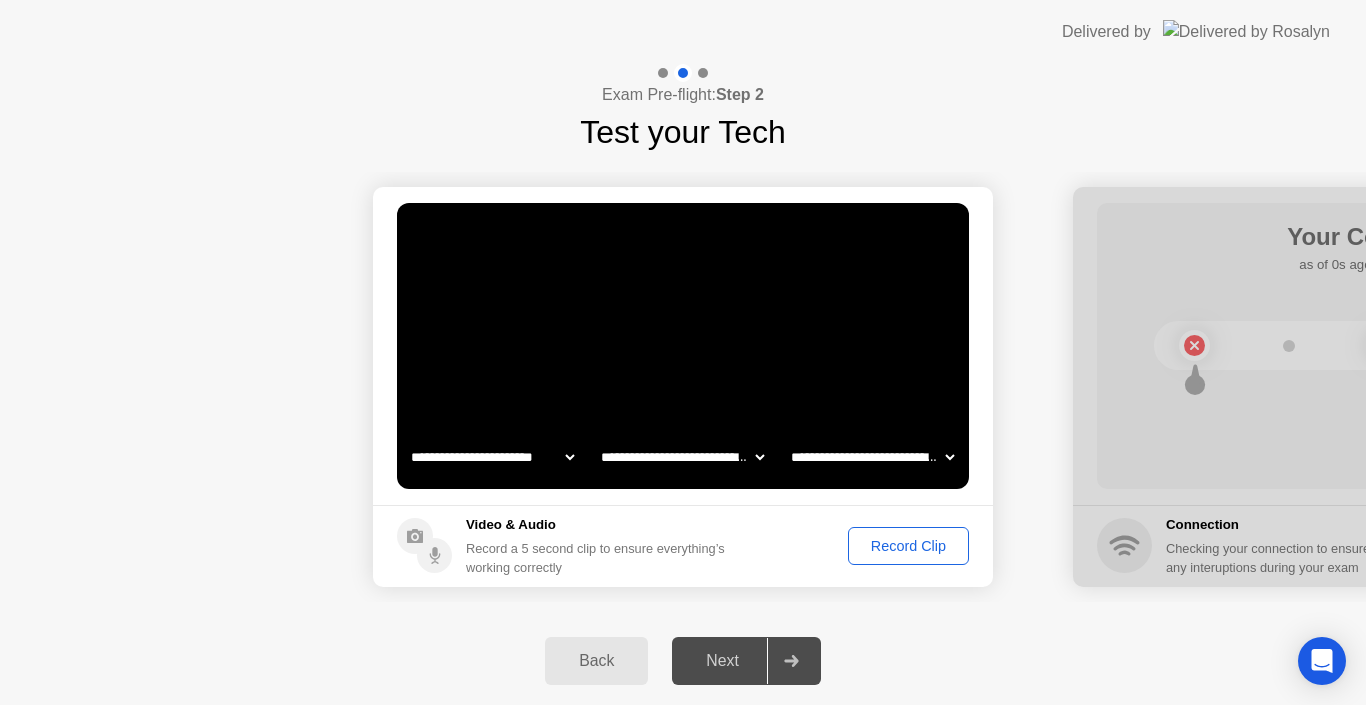 click on "Record Clip" 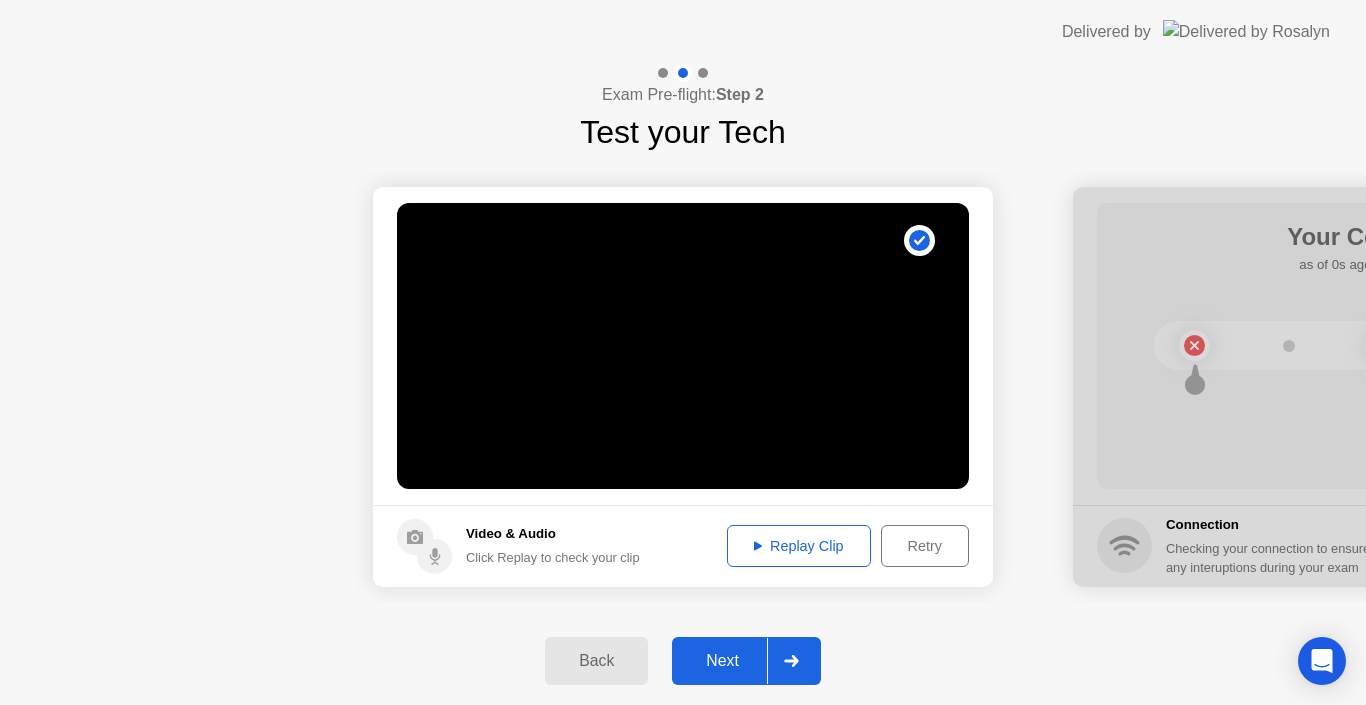 click on "Replay Clip" 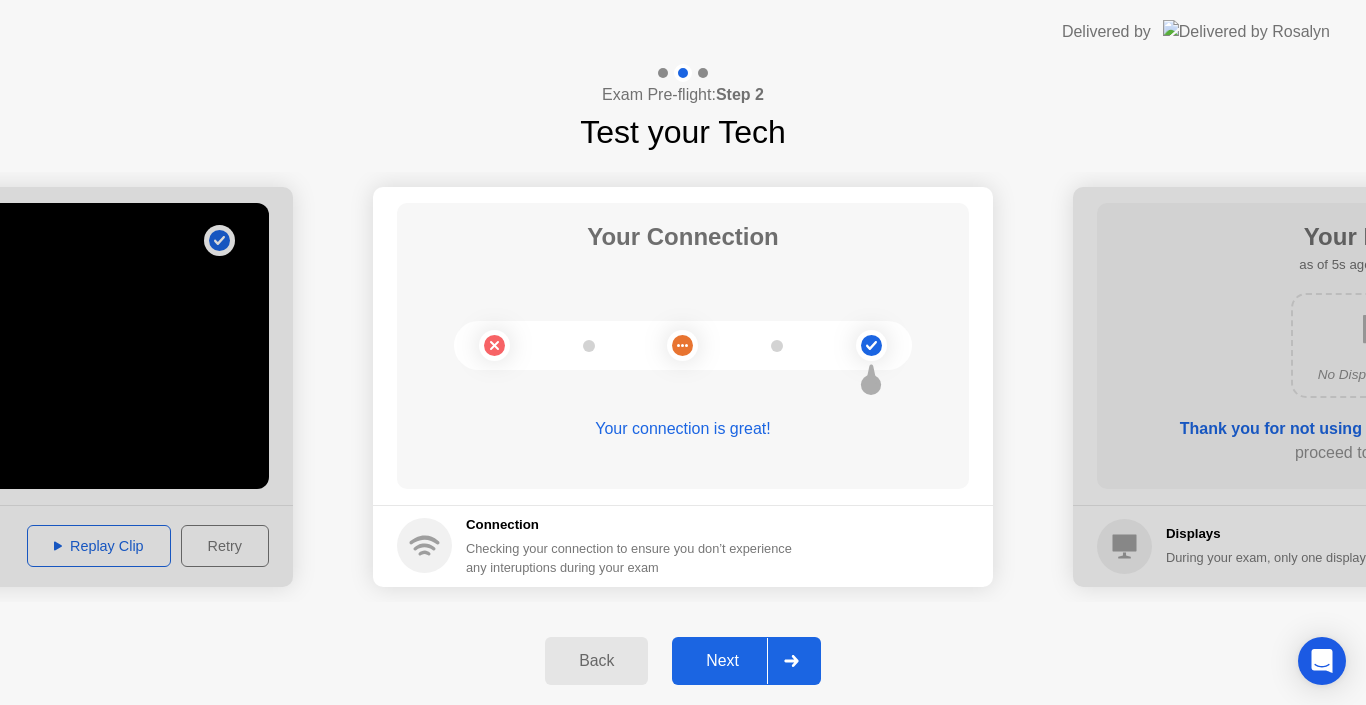 click on "Next" 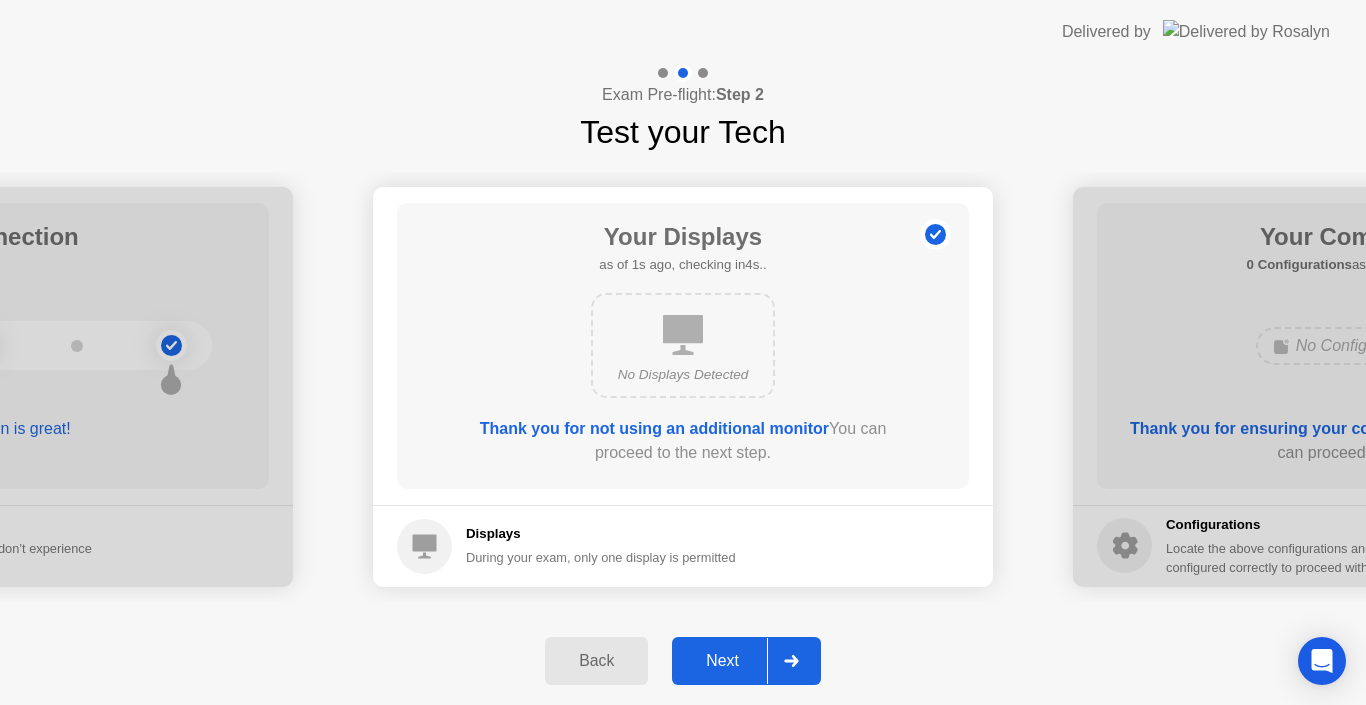 click on "Next" 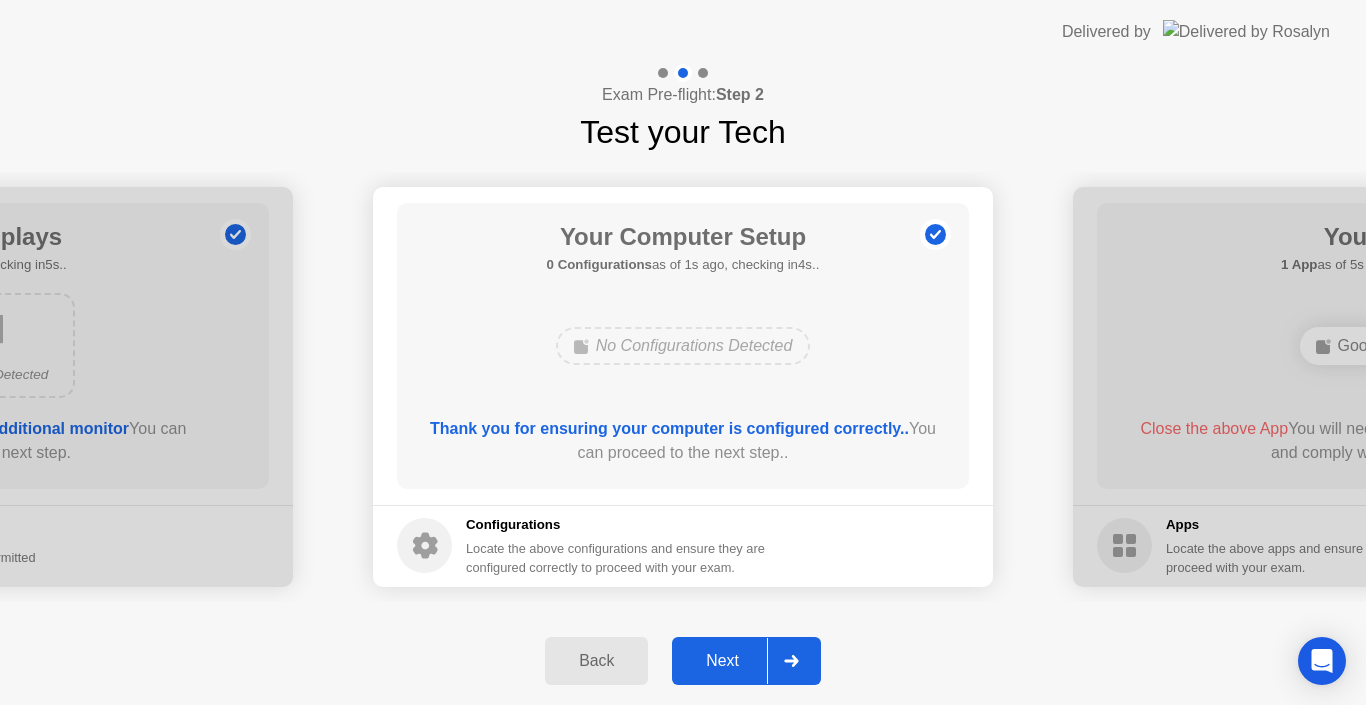click on "Next" 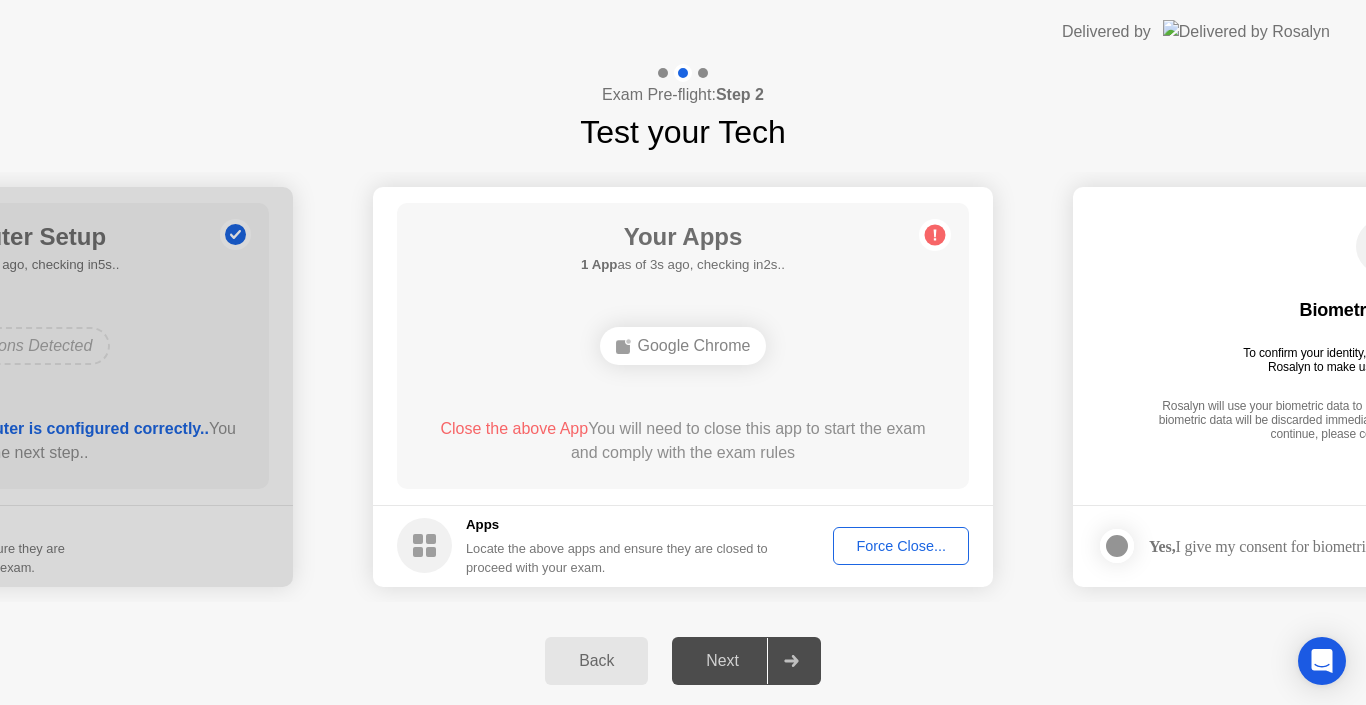 click on "Force Close..." 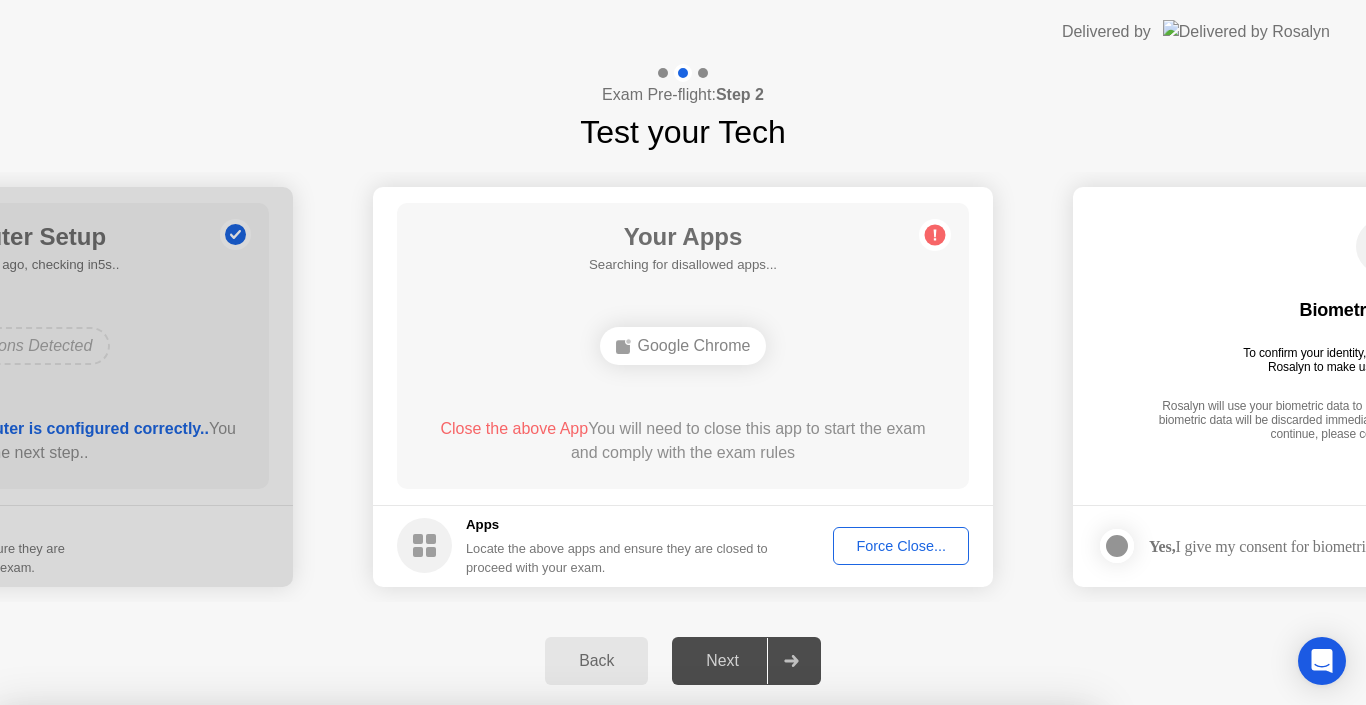click on "Confirm" at bounding box center [613, 981] 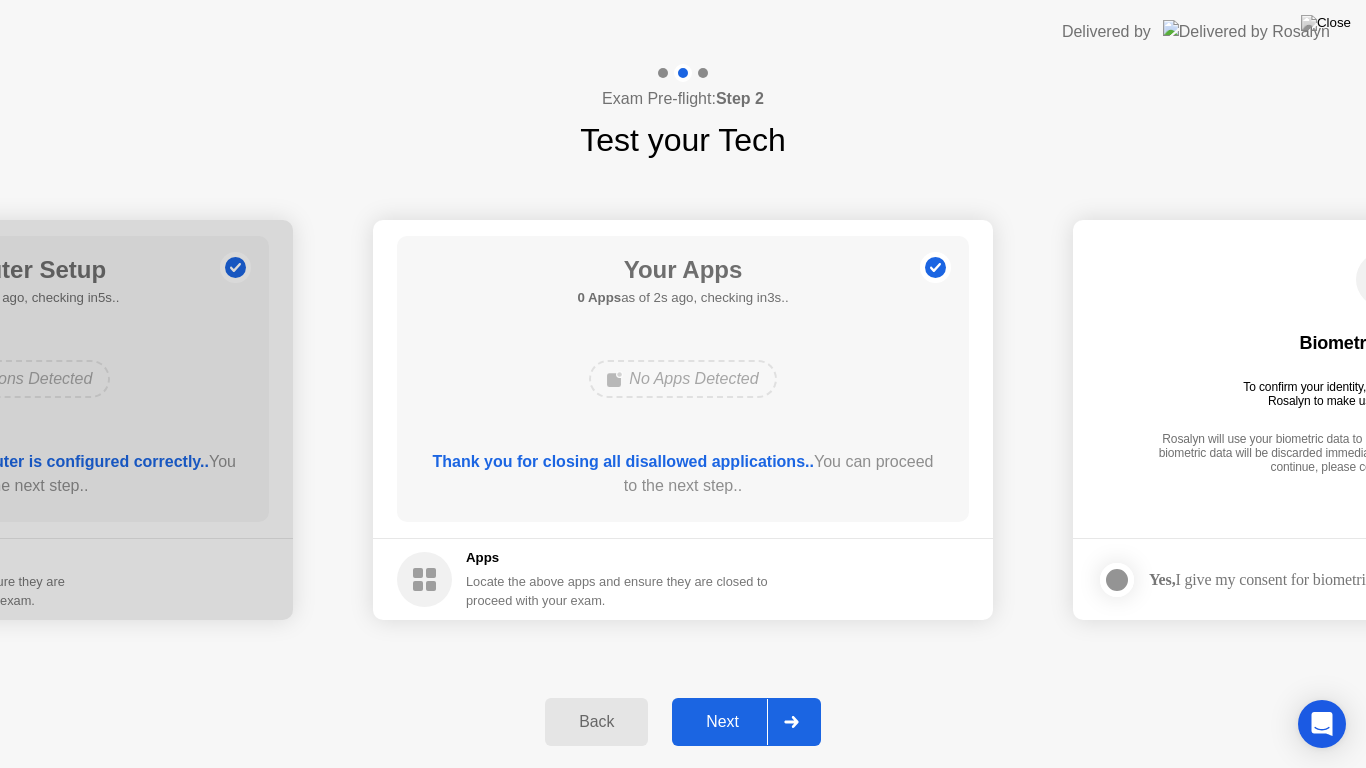 click on "Next" 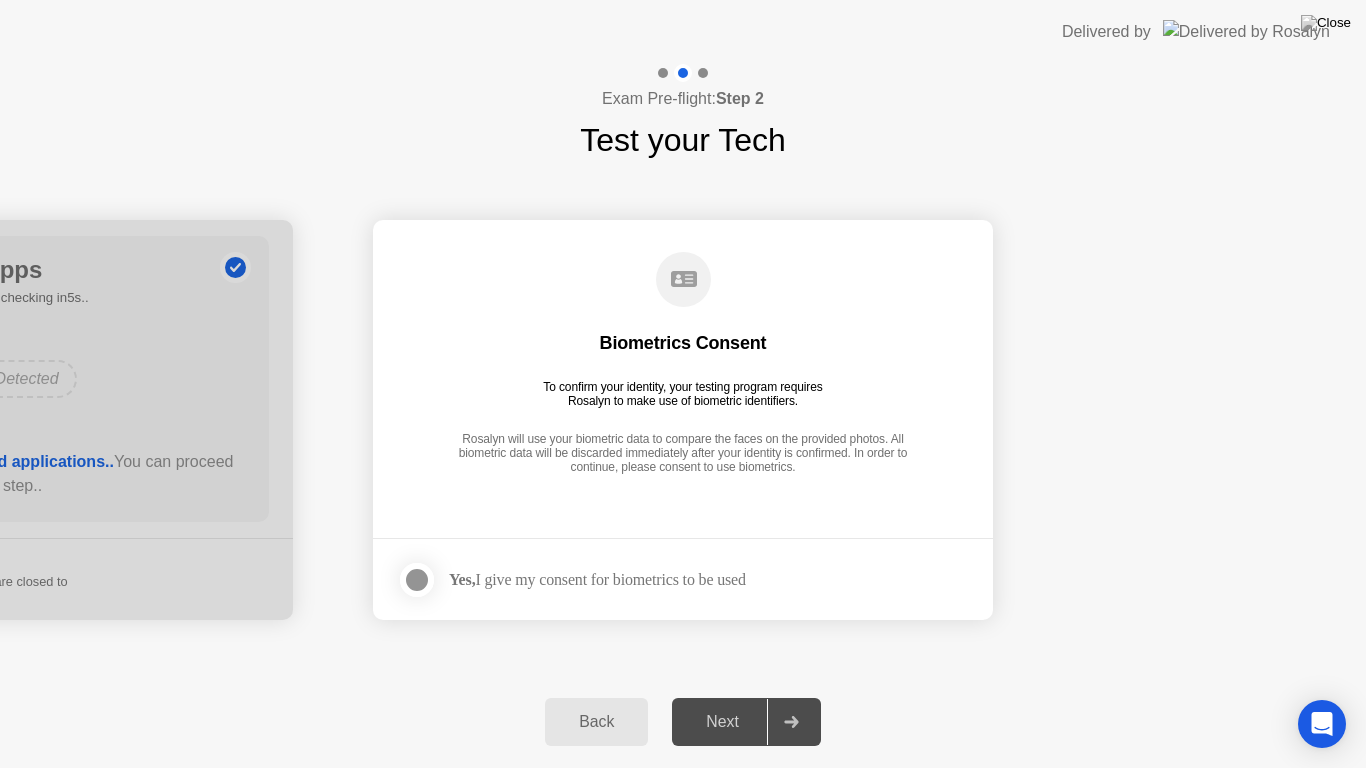 click on "Next" 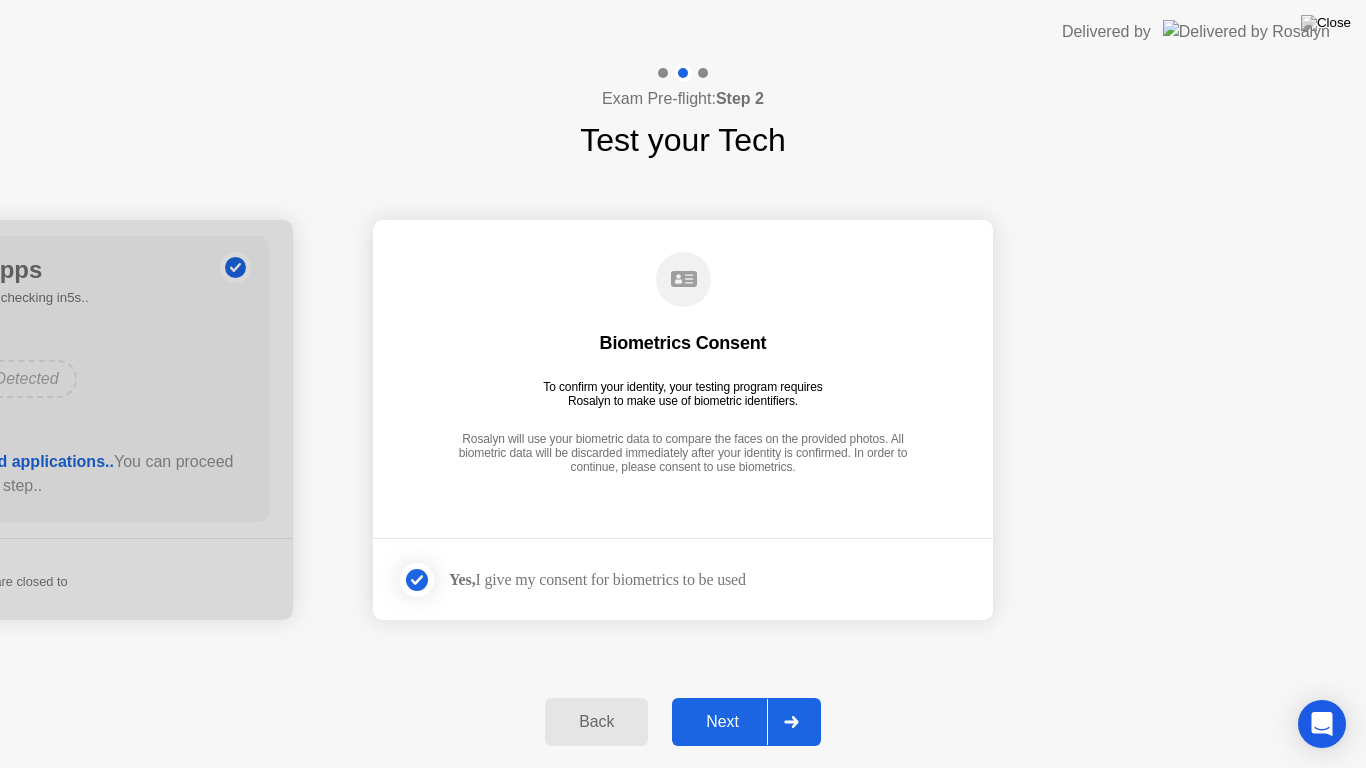 click on "Next" 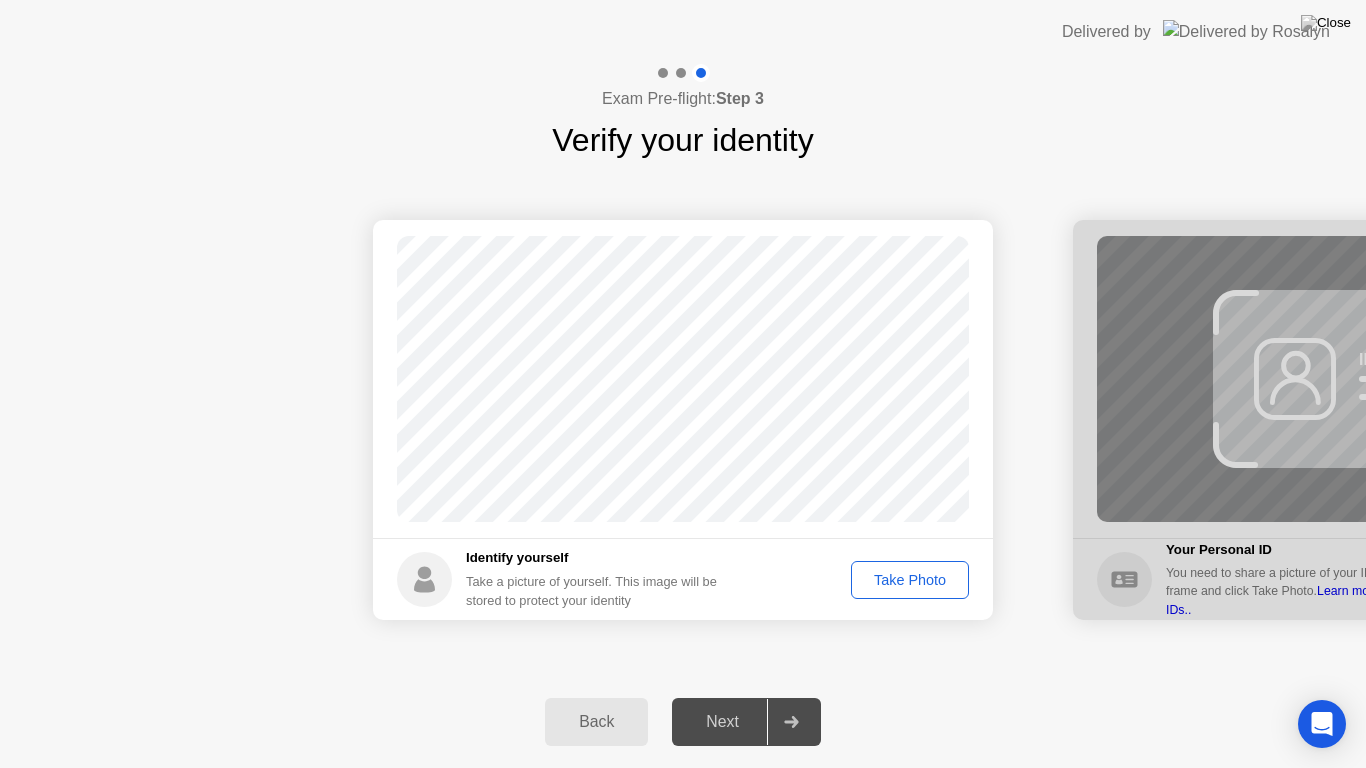 click on "Take Photo" 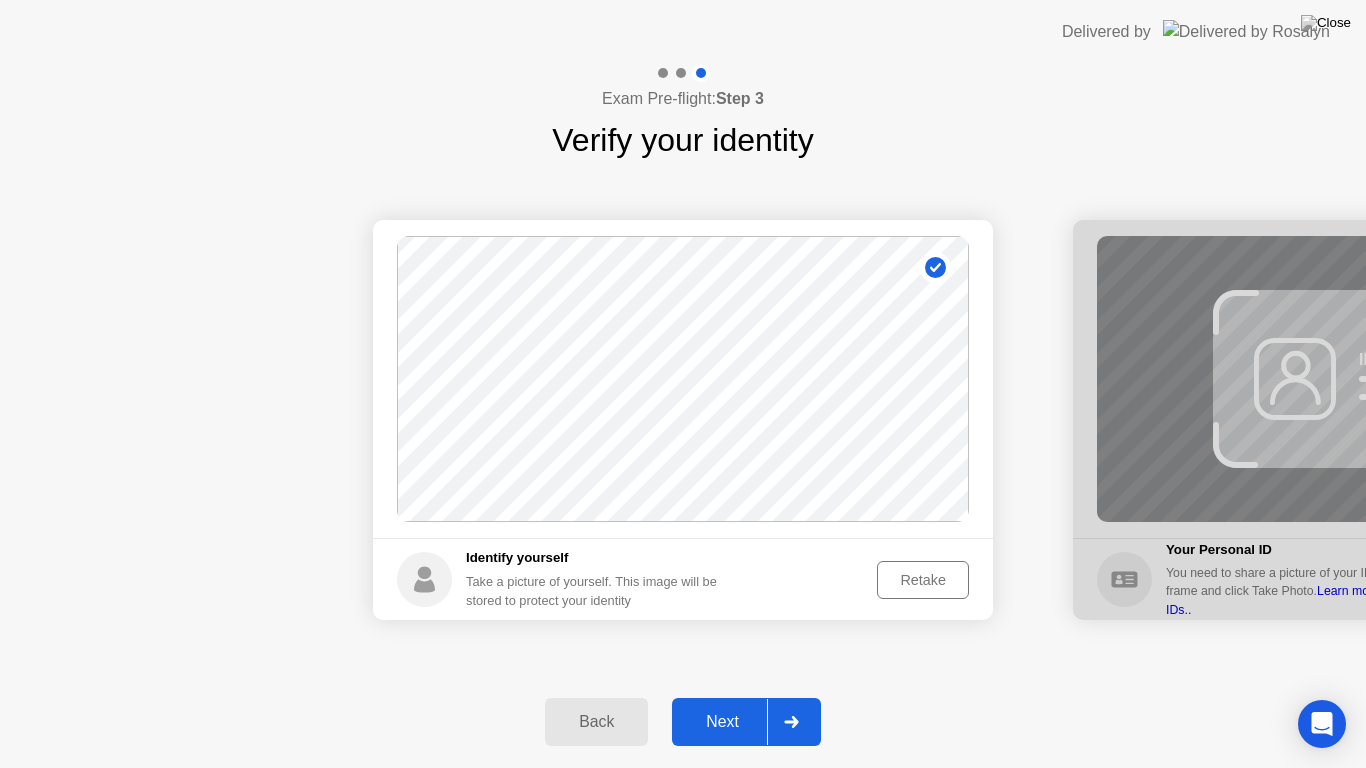click on "Next" 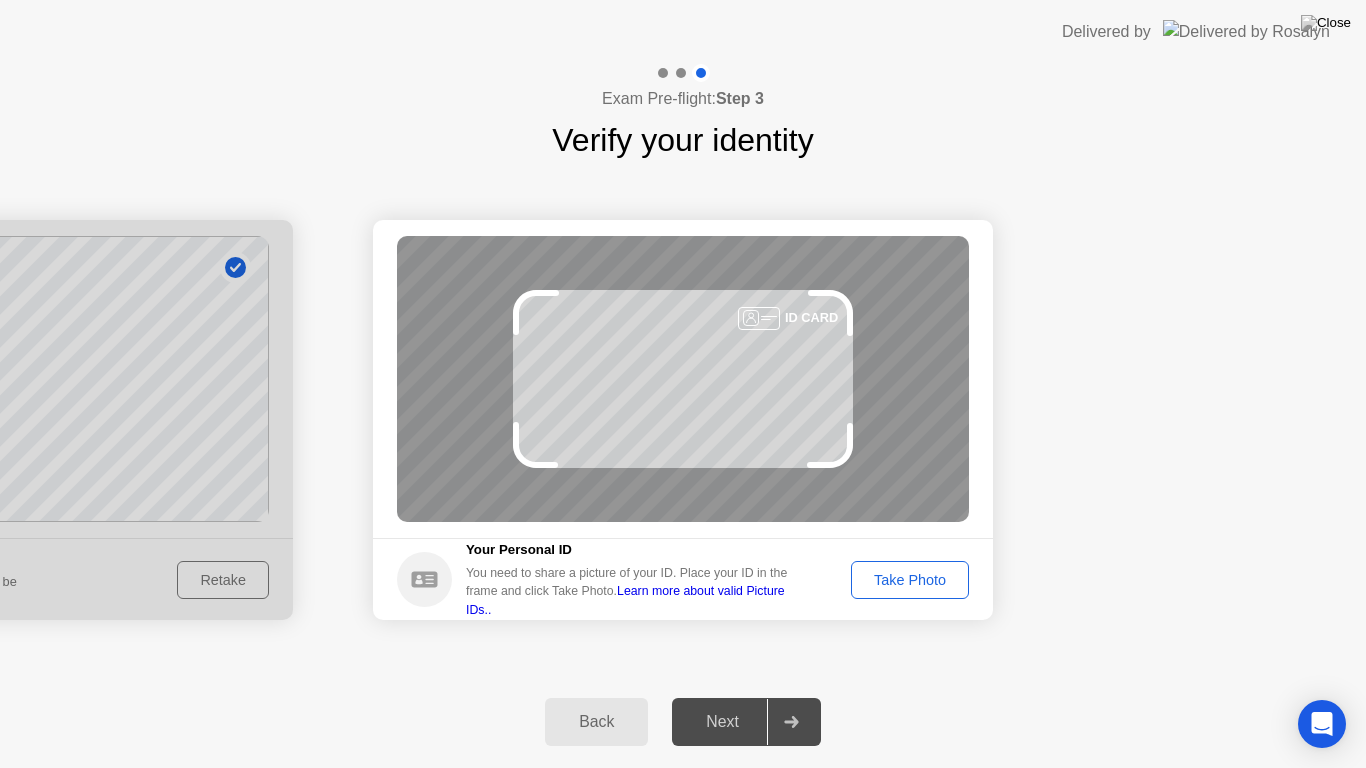 click on "Take Photo" 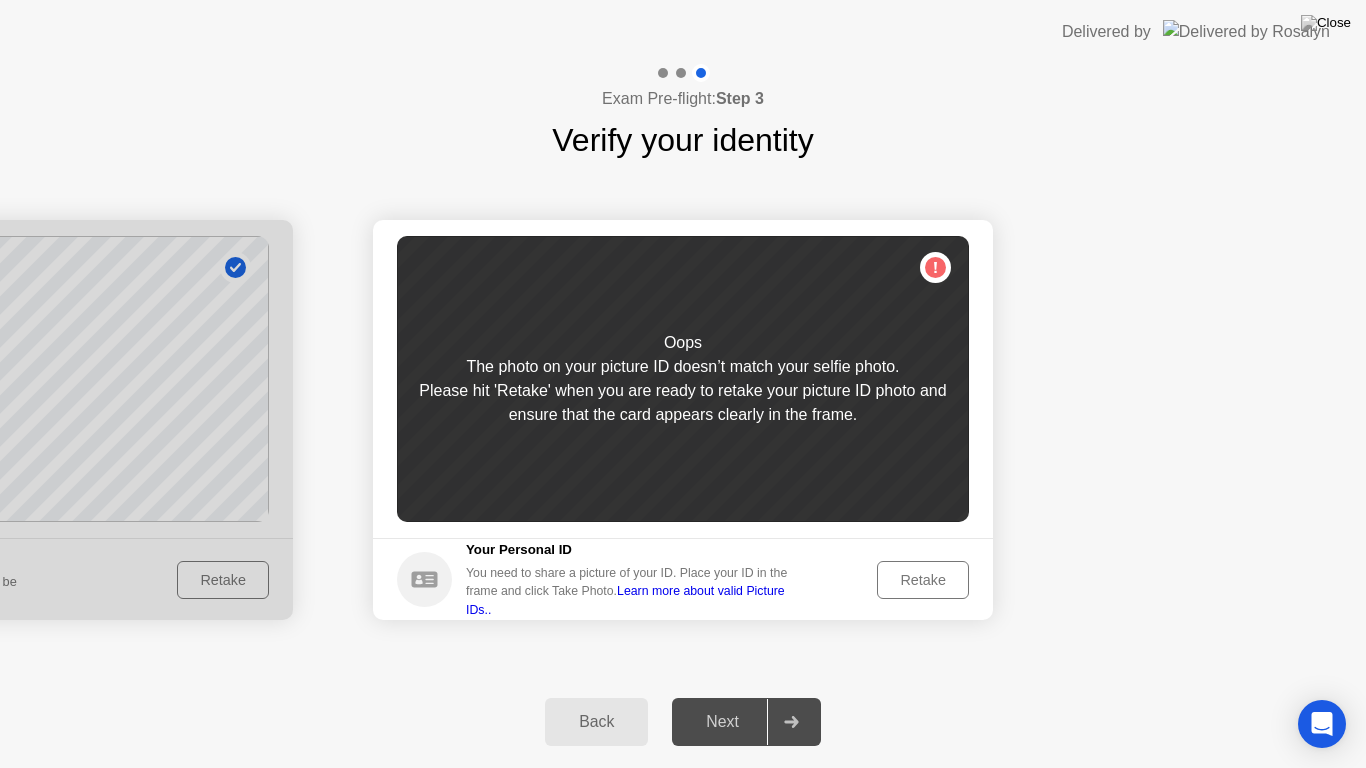 click on "Retake" 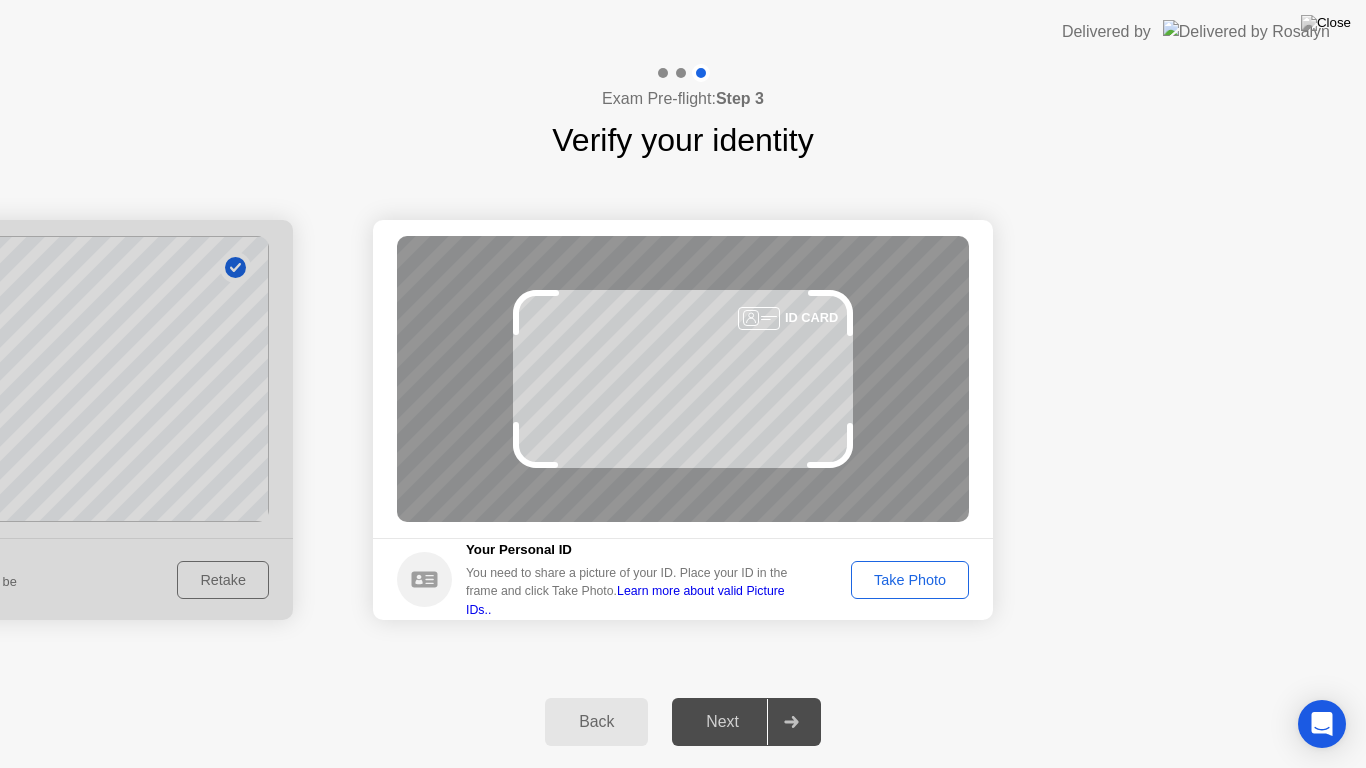click on "Take Photo" 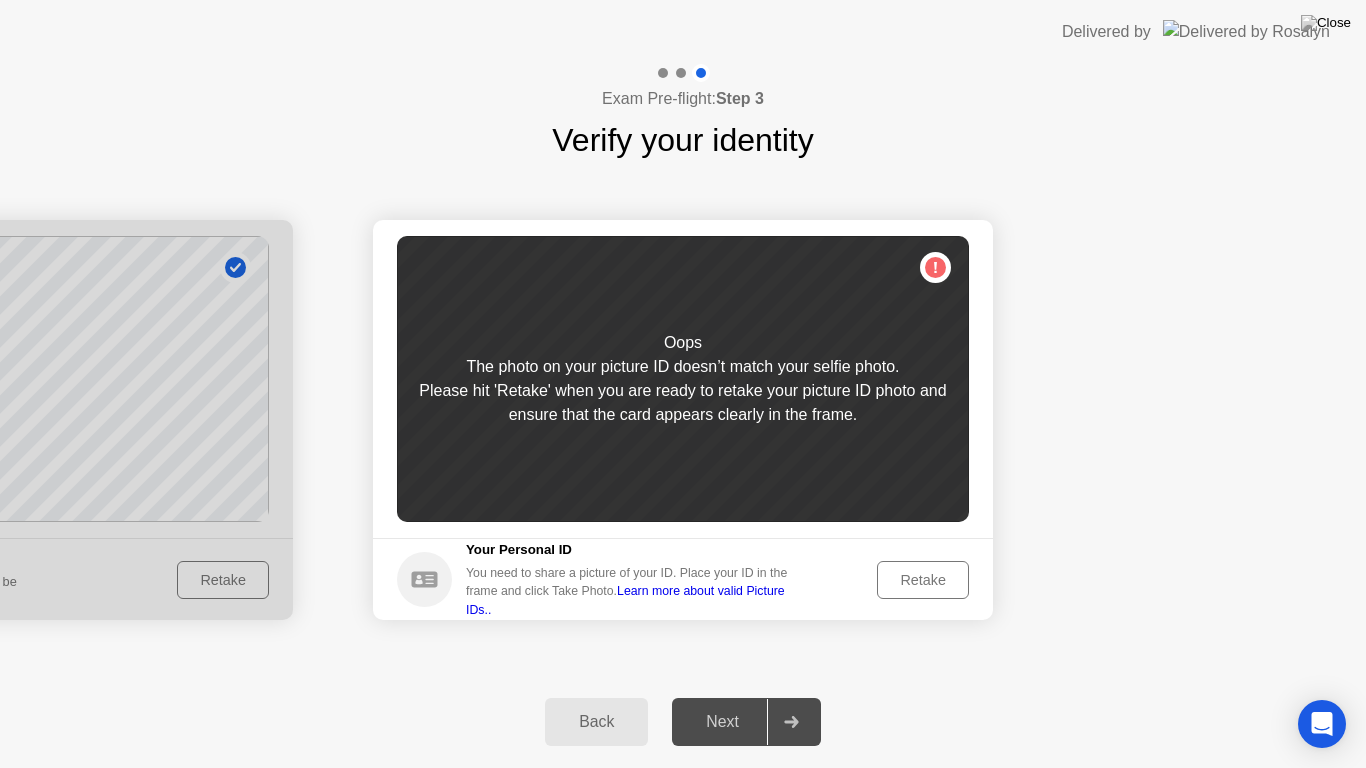 click on "Retake" 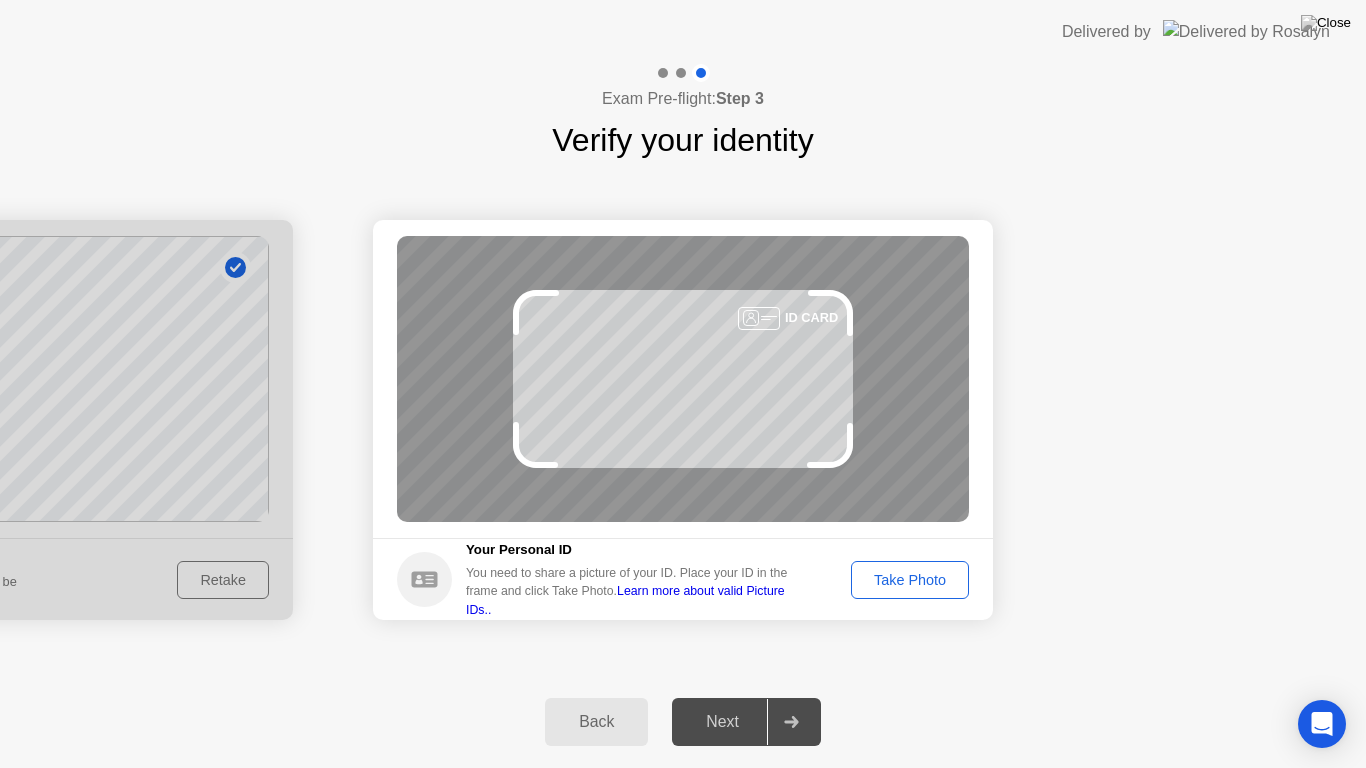 click on "Take Photo" 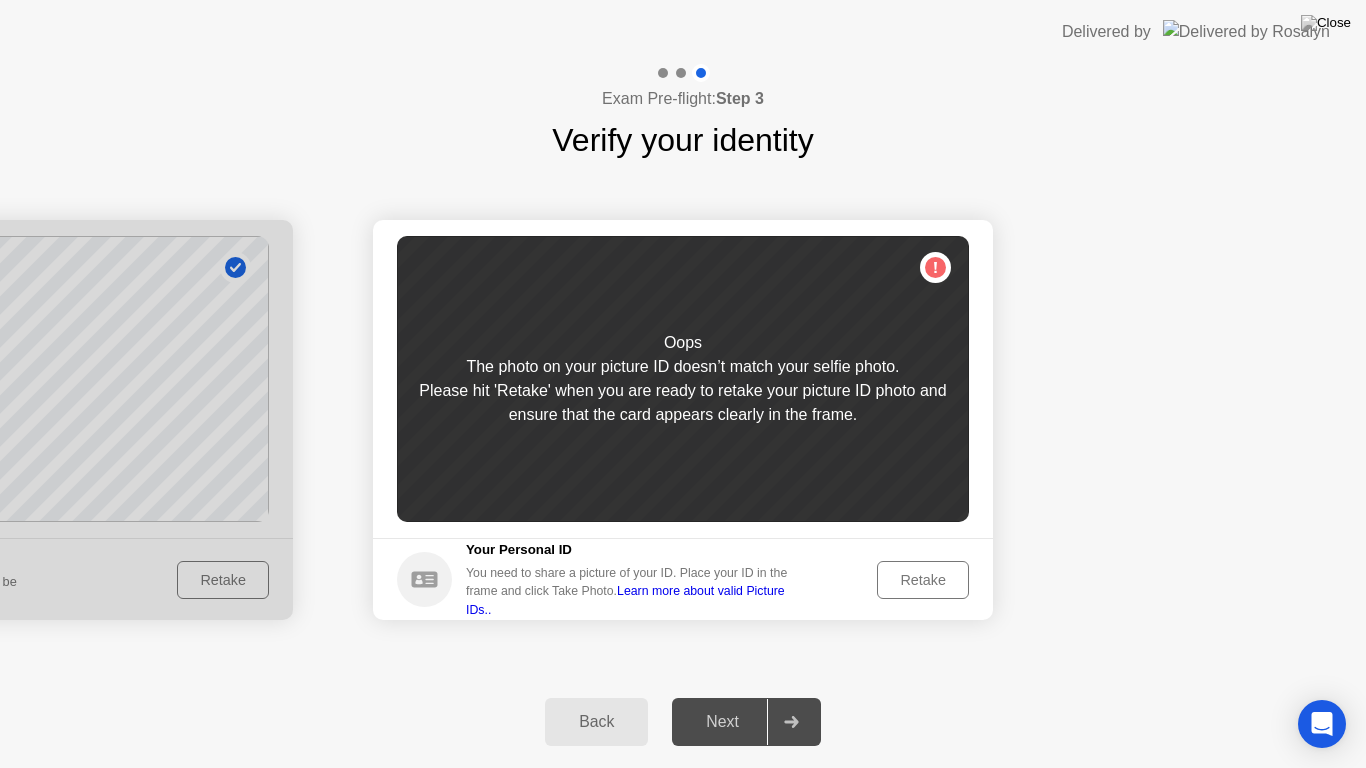 click on "Back" 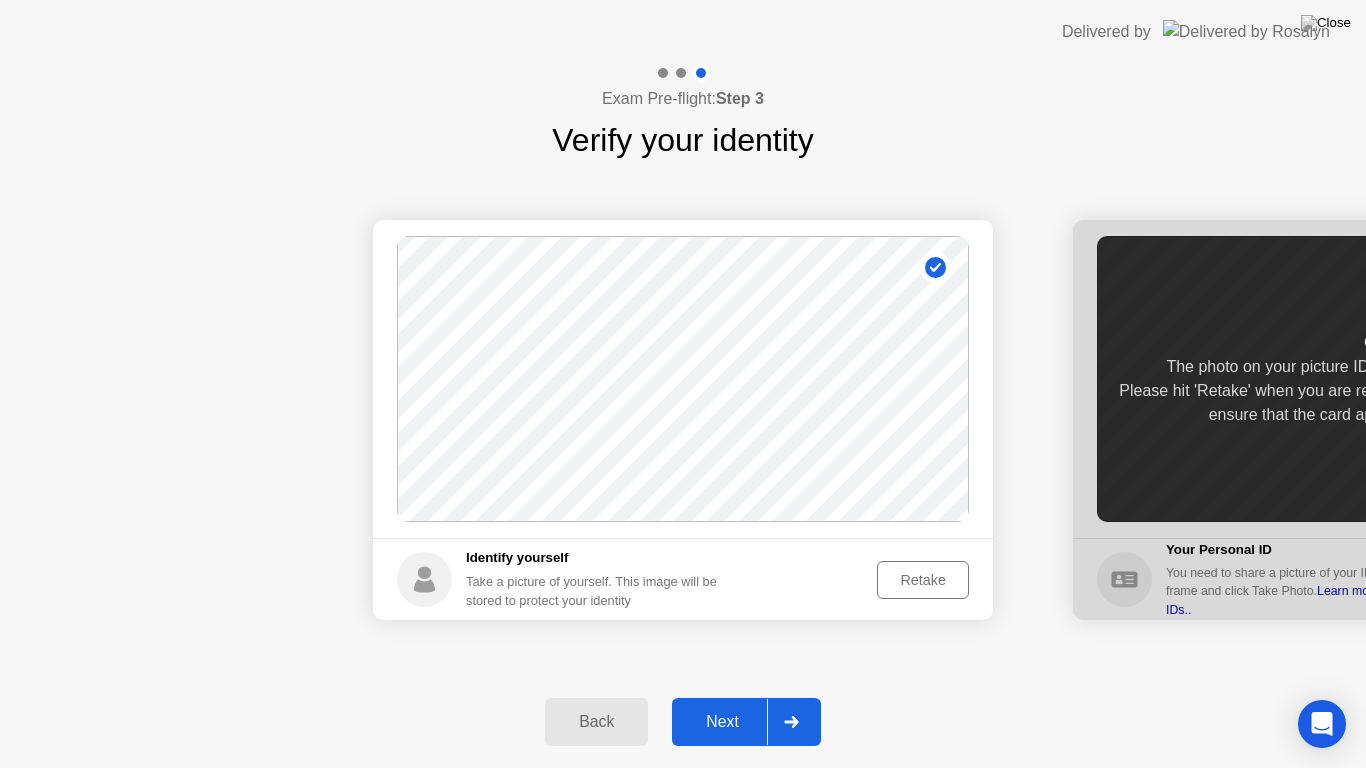 click on "Retake" 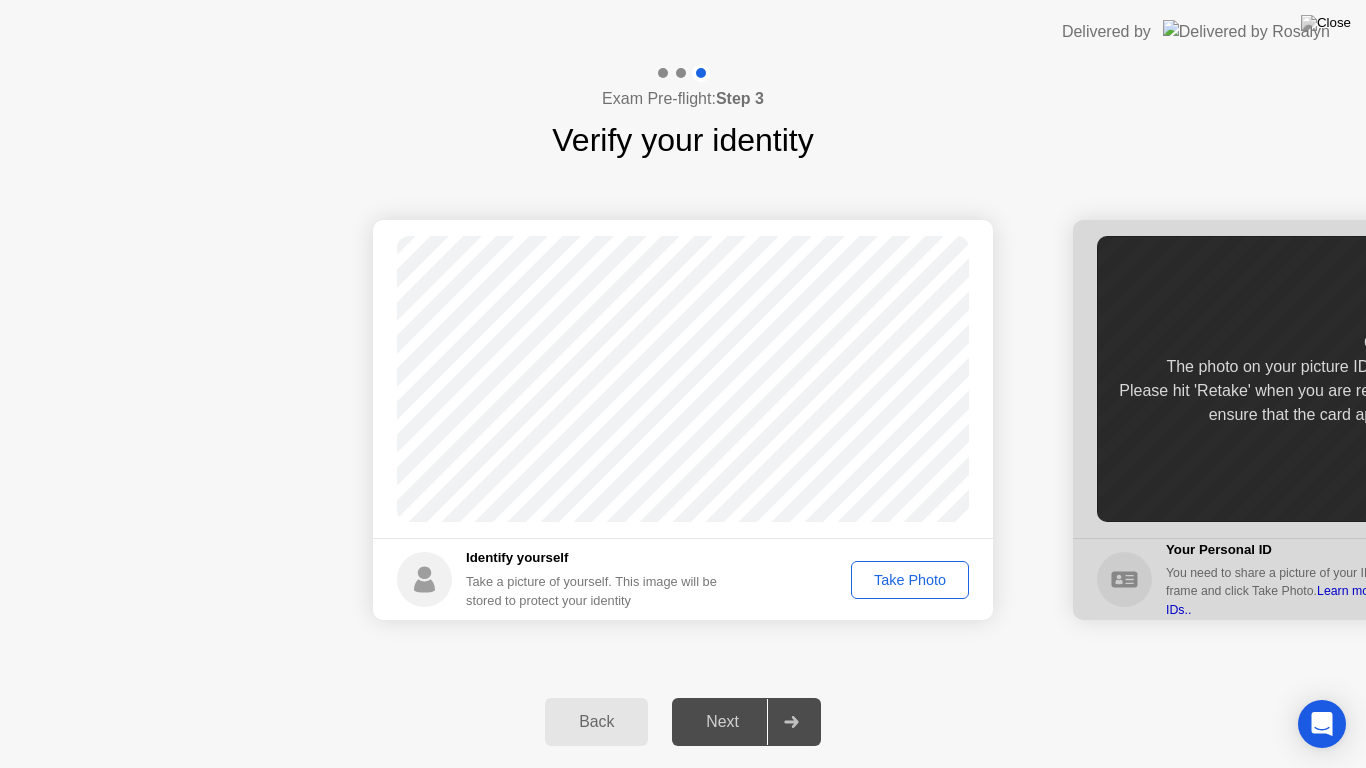 click on "Take Photo" 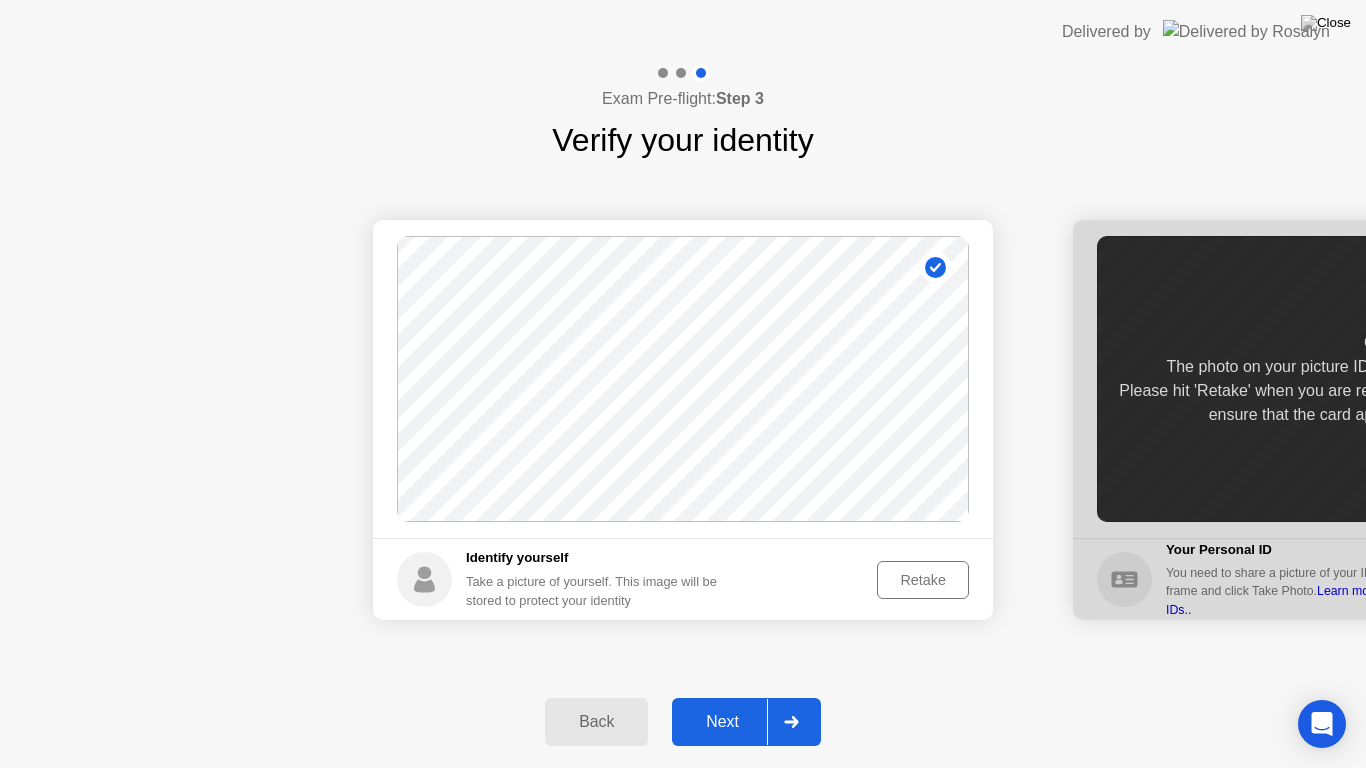 click on "Next" 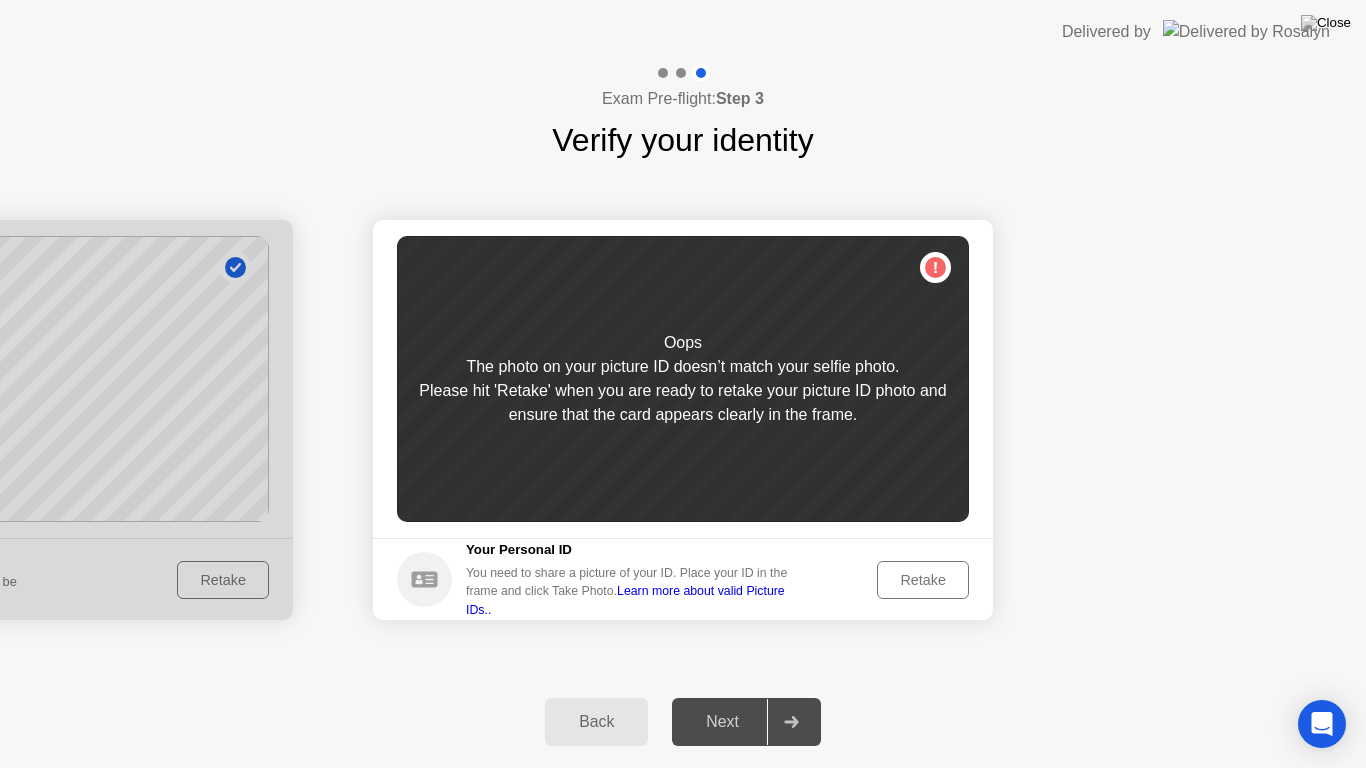 click on "Retake" 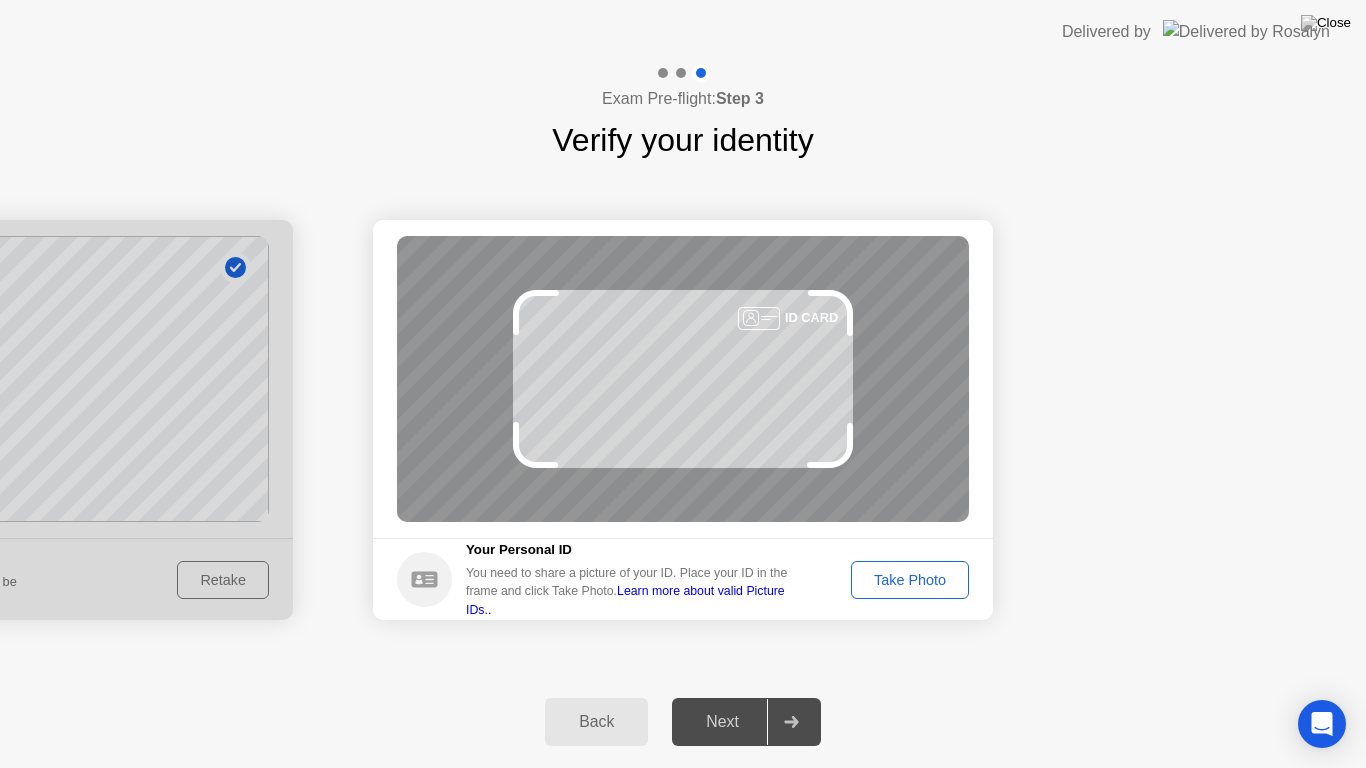 click on "Take Photo" 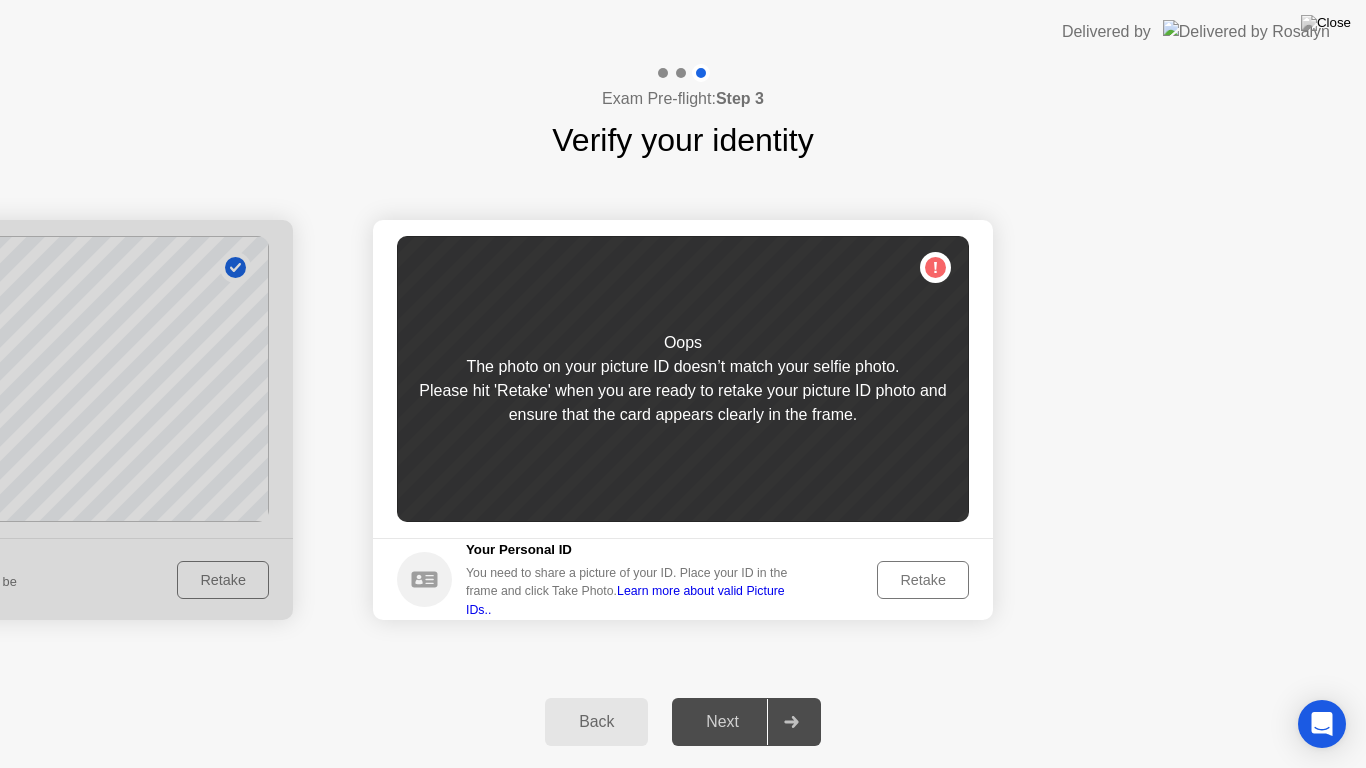 click on "Retake" 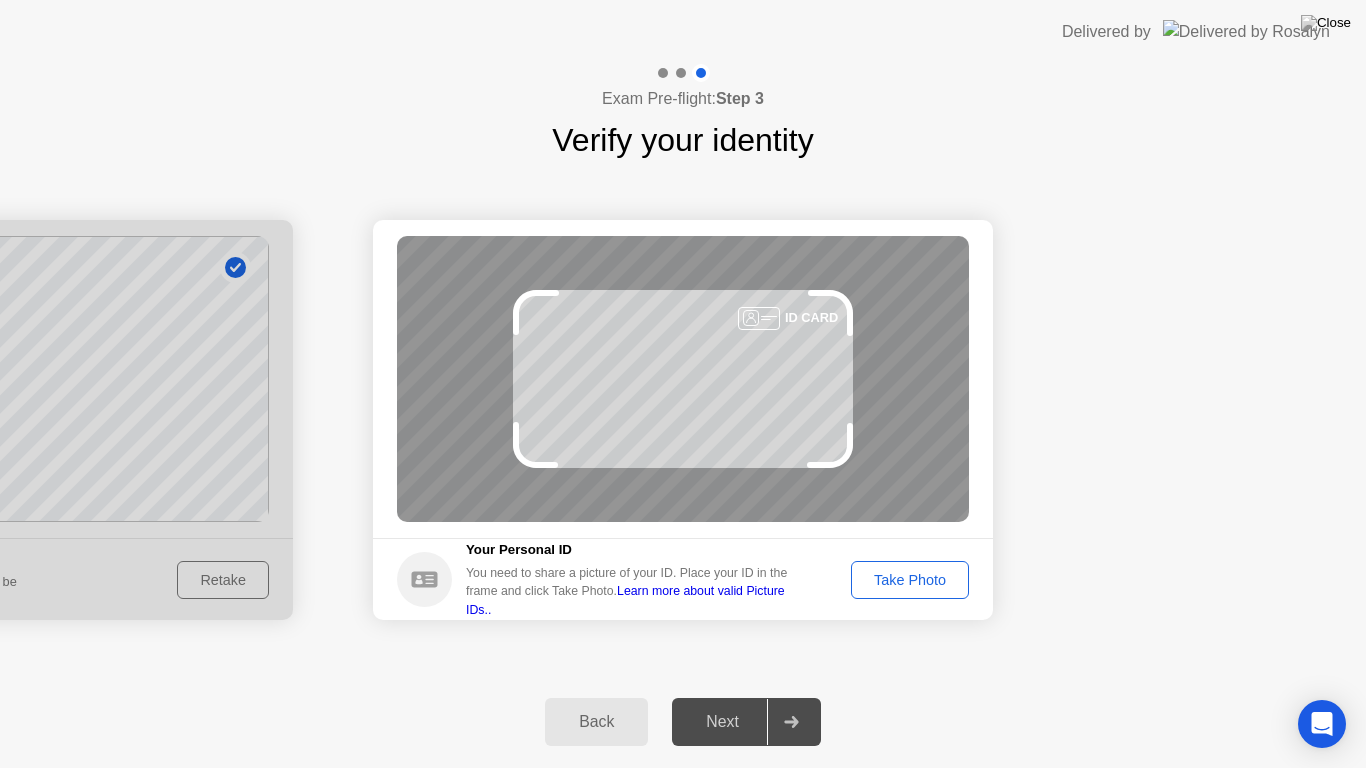 click on "Take Photo" 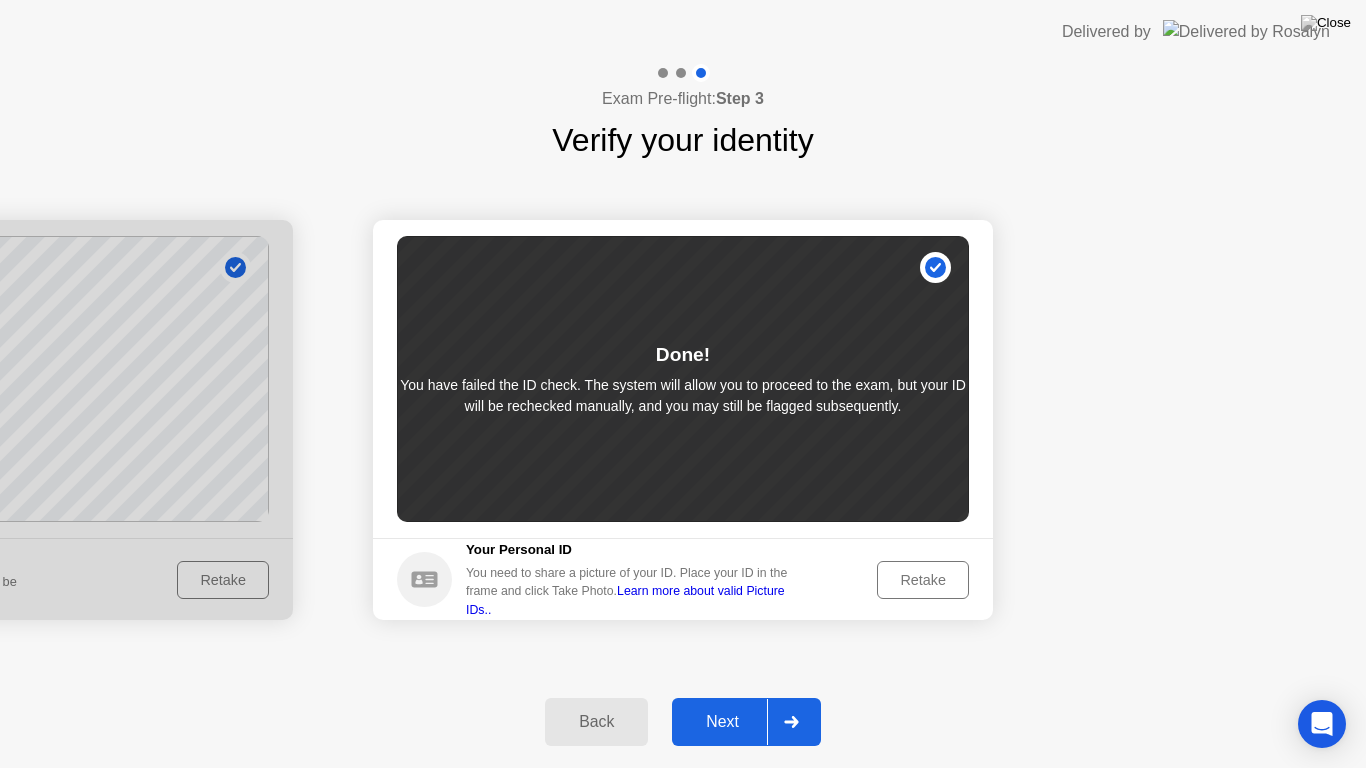 click on "Next" 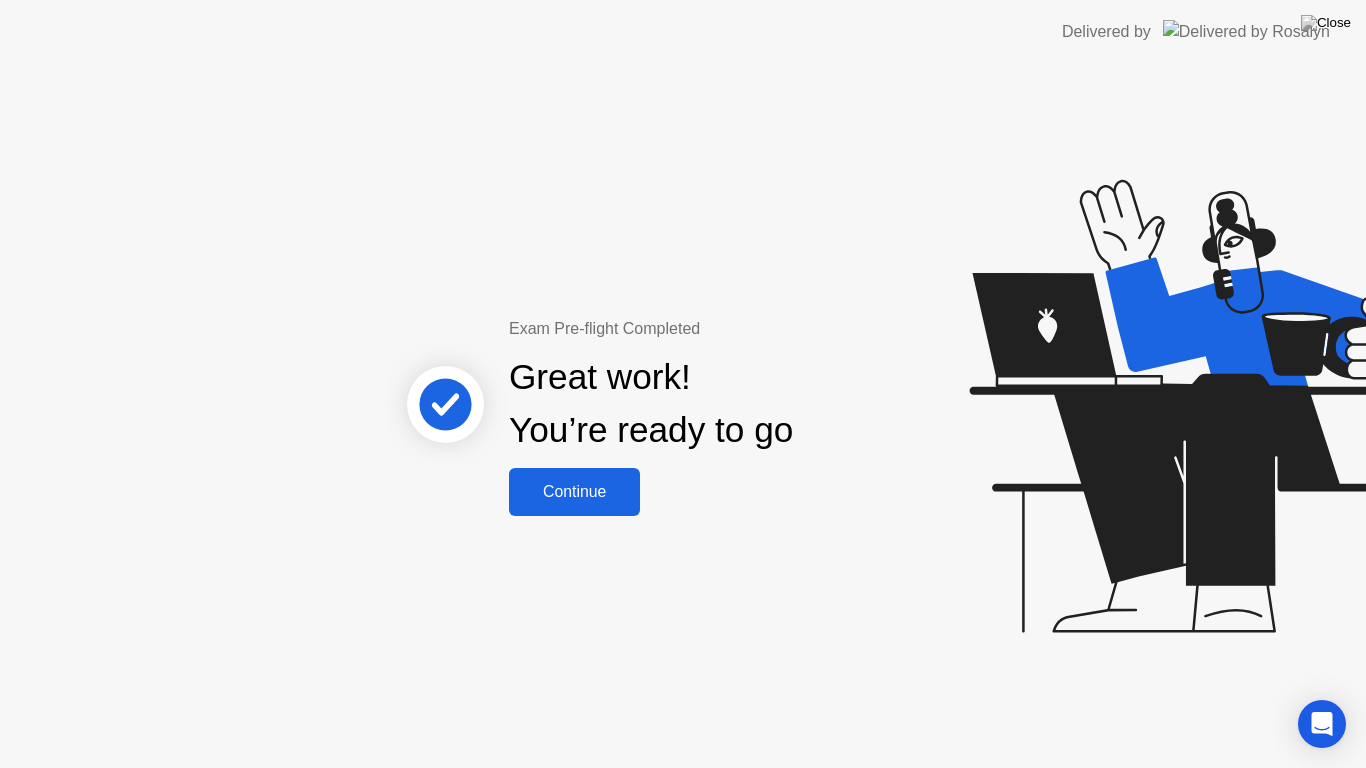 click on "Continue" 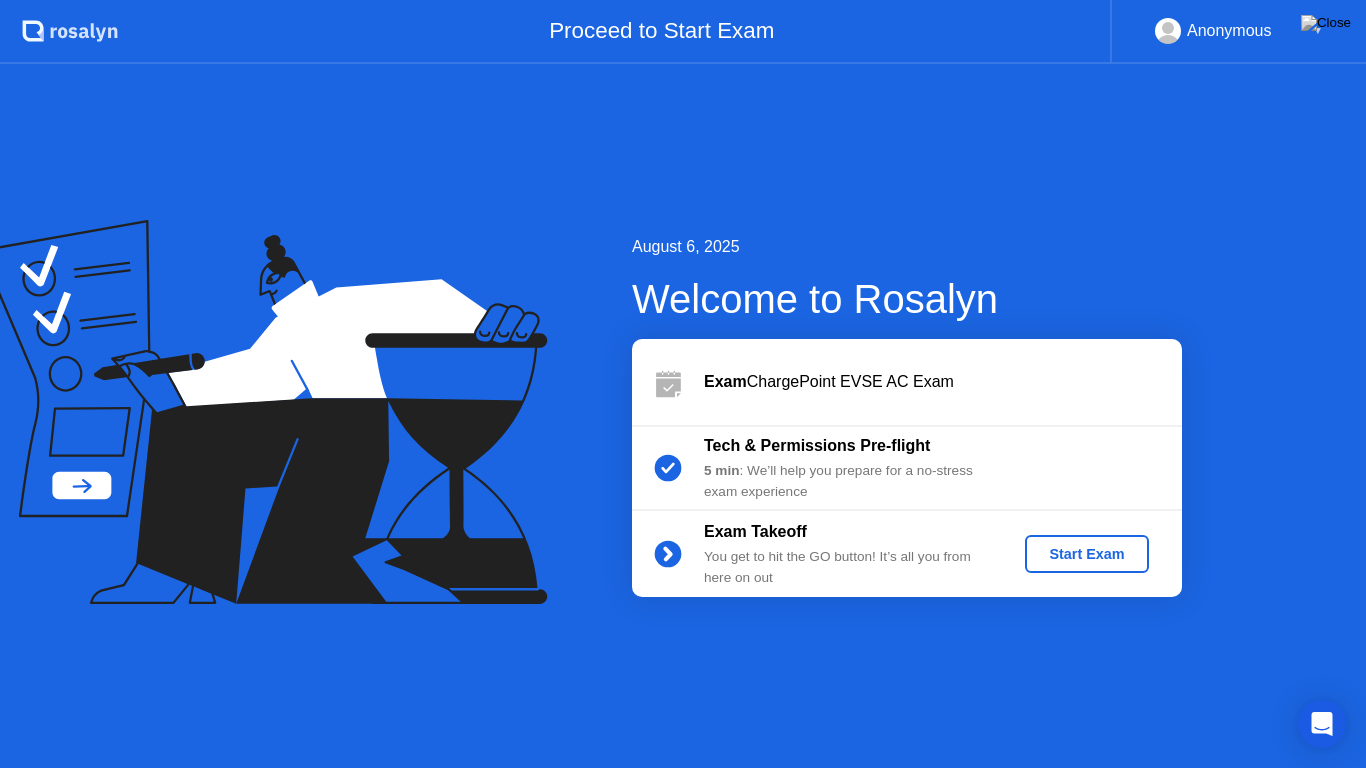 click on "Start Exam" 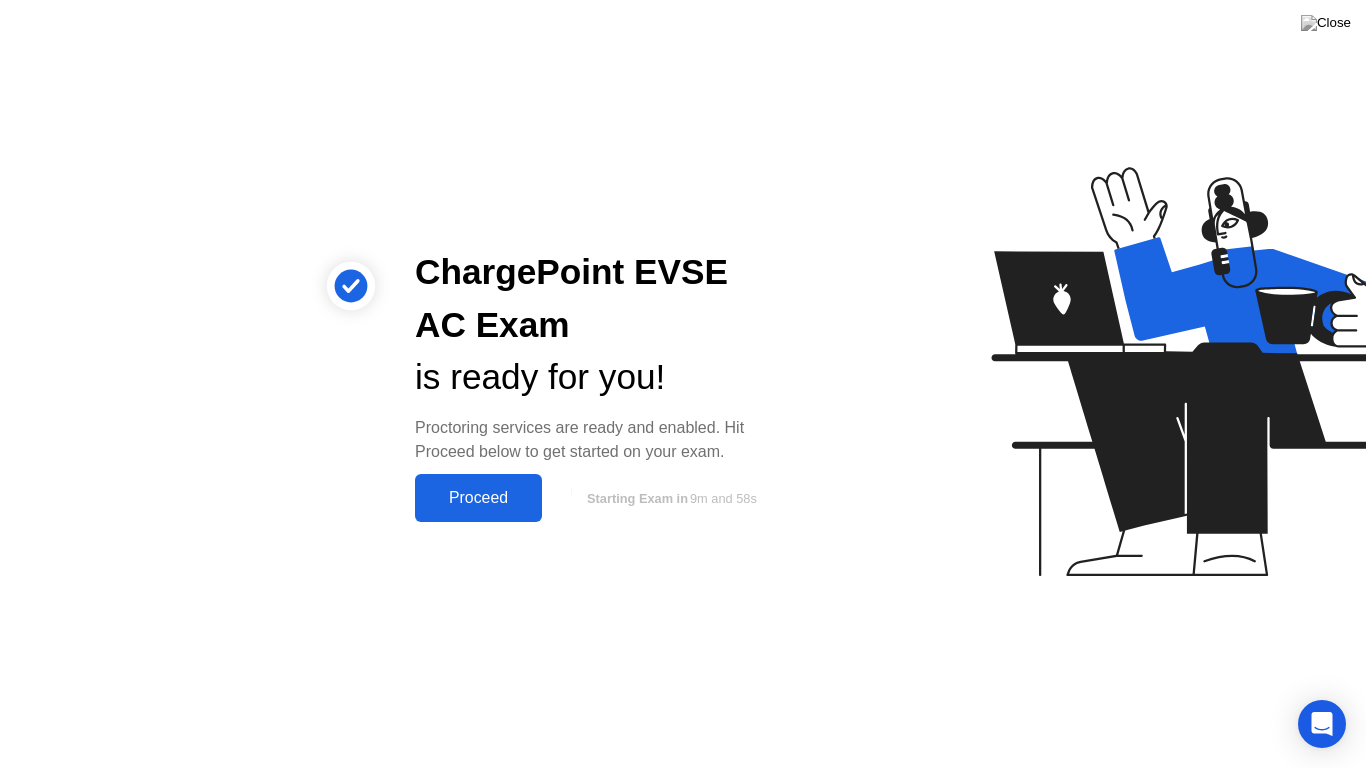 click on "Proceed" 